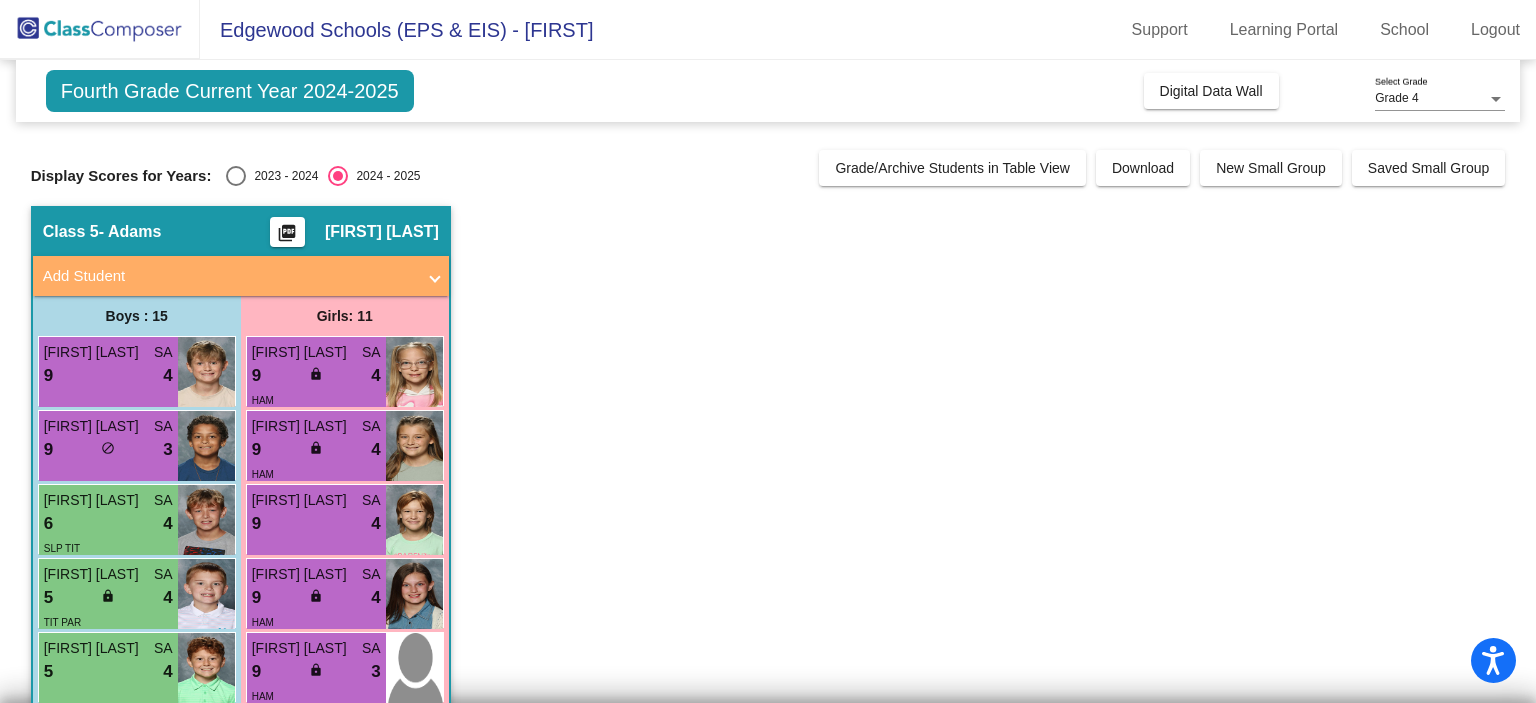 scroll, scrollTop: 0, scrollLeft: 0, axis: both 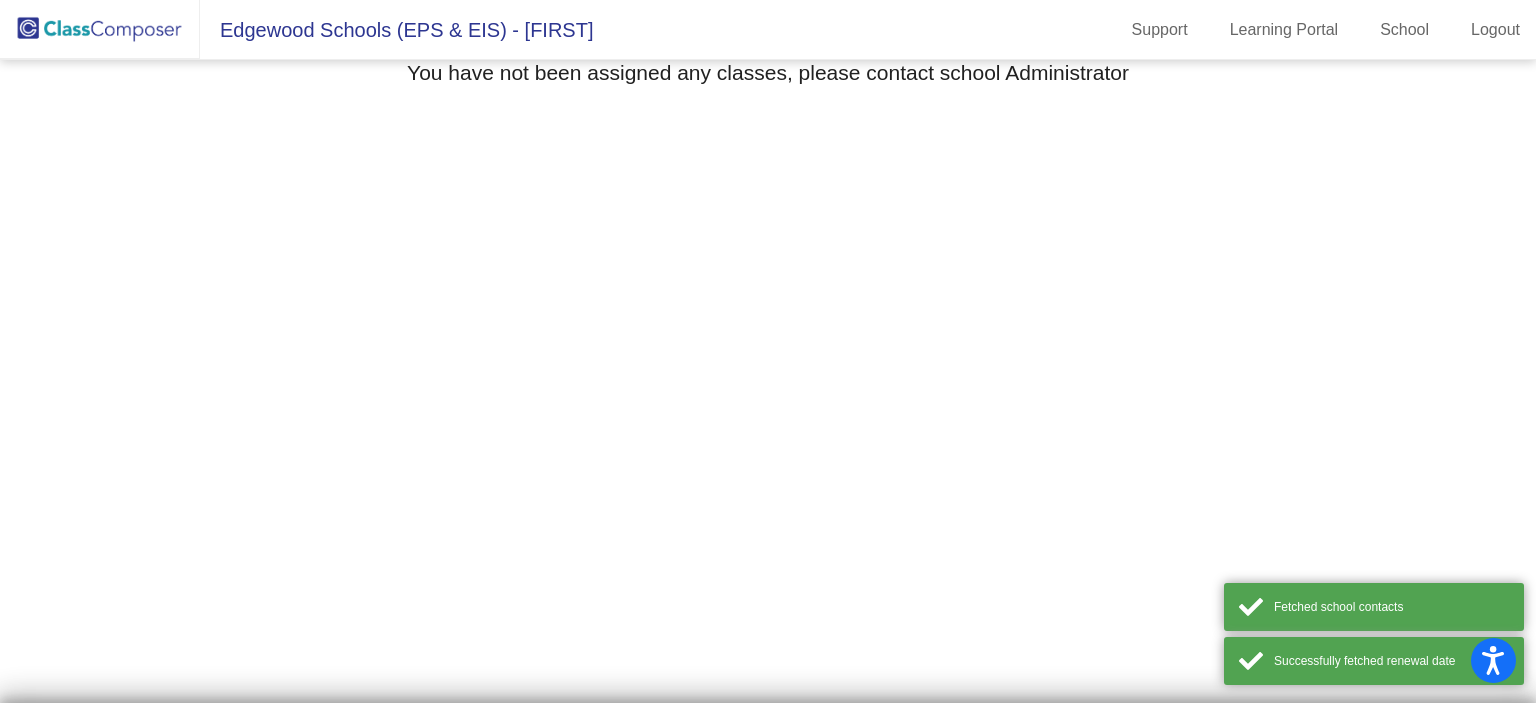 click on "Edgewood Schools (EPS & EIS) - [FIRST]" 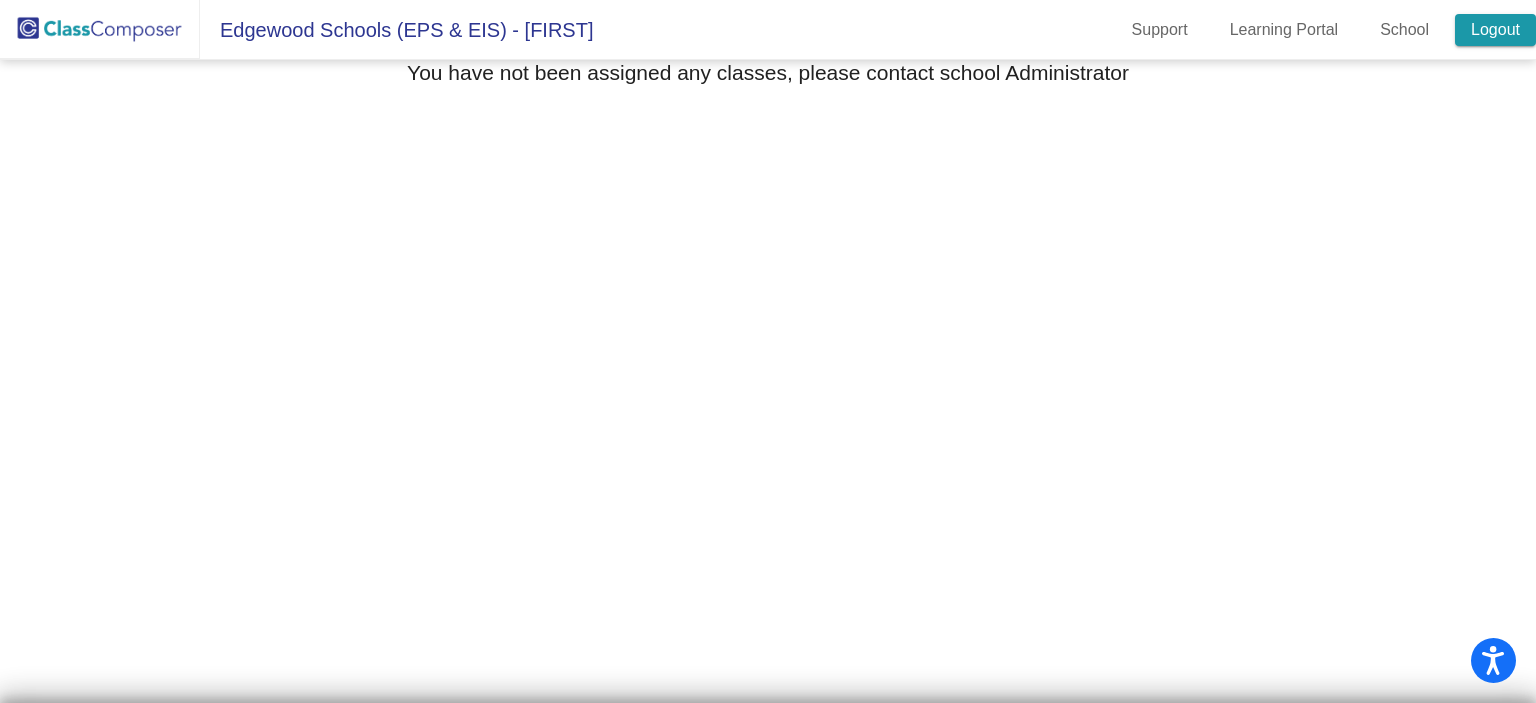 click on "Logout" 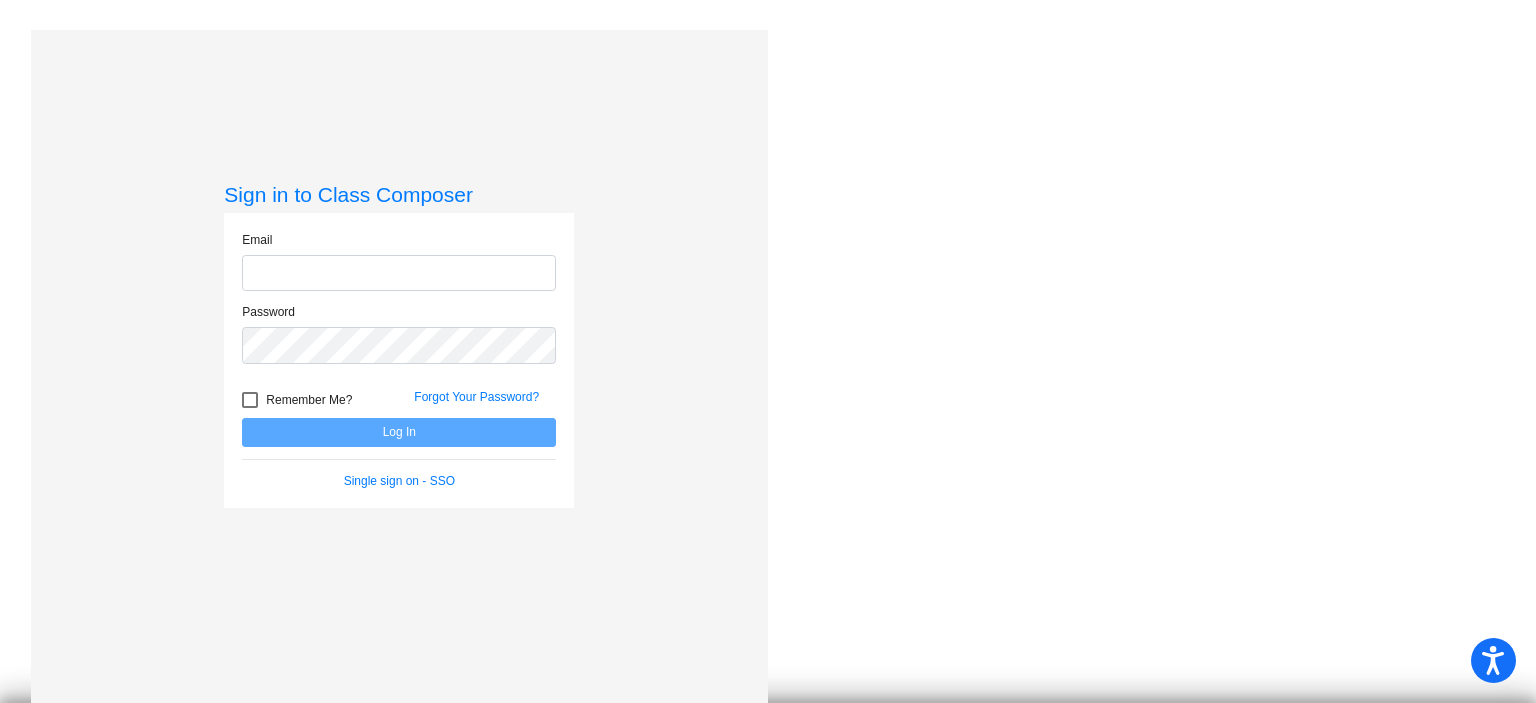 type on "[EMAIL]" 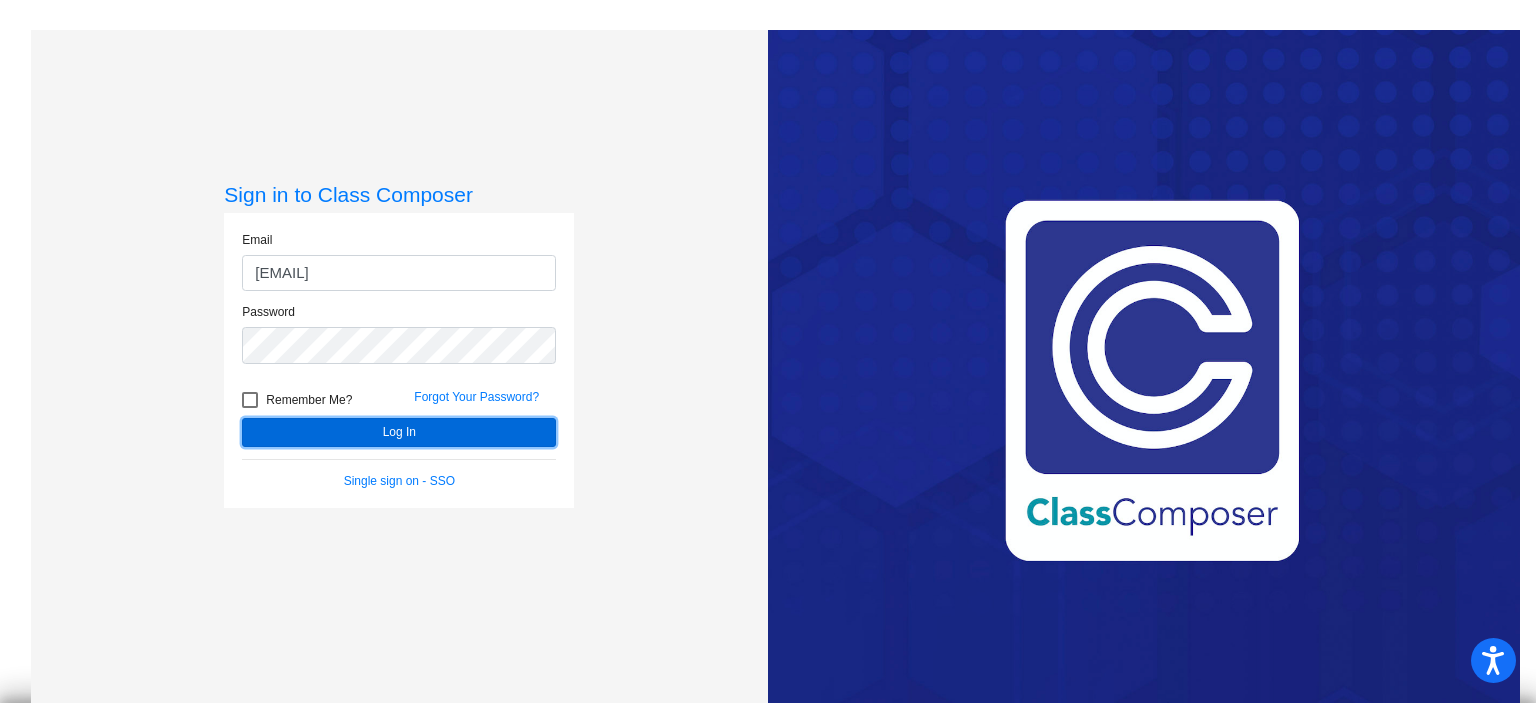 click on "Log In" 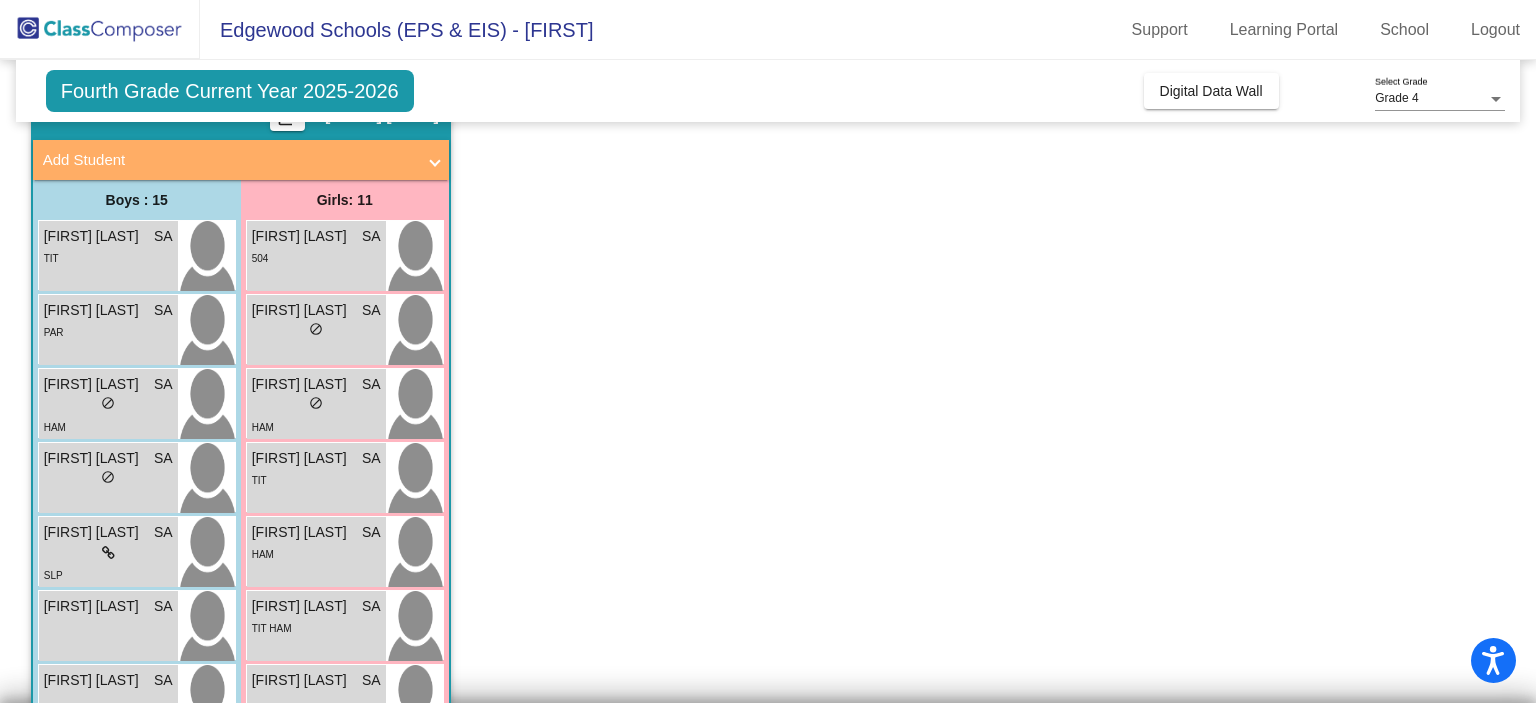 scroll, scrollTop: 103, scrollLeft: 0, axis: vertical 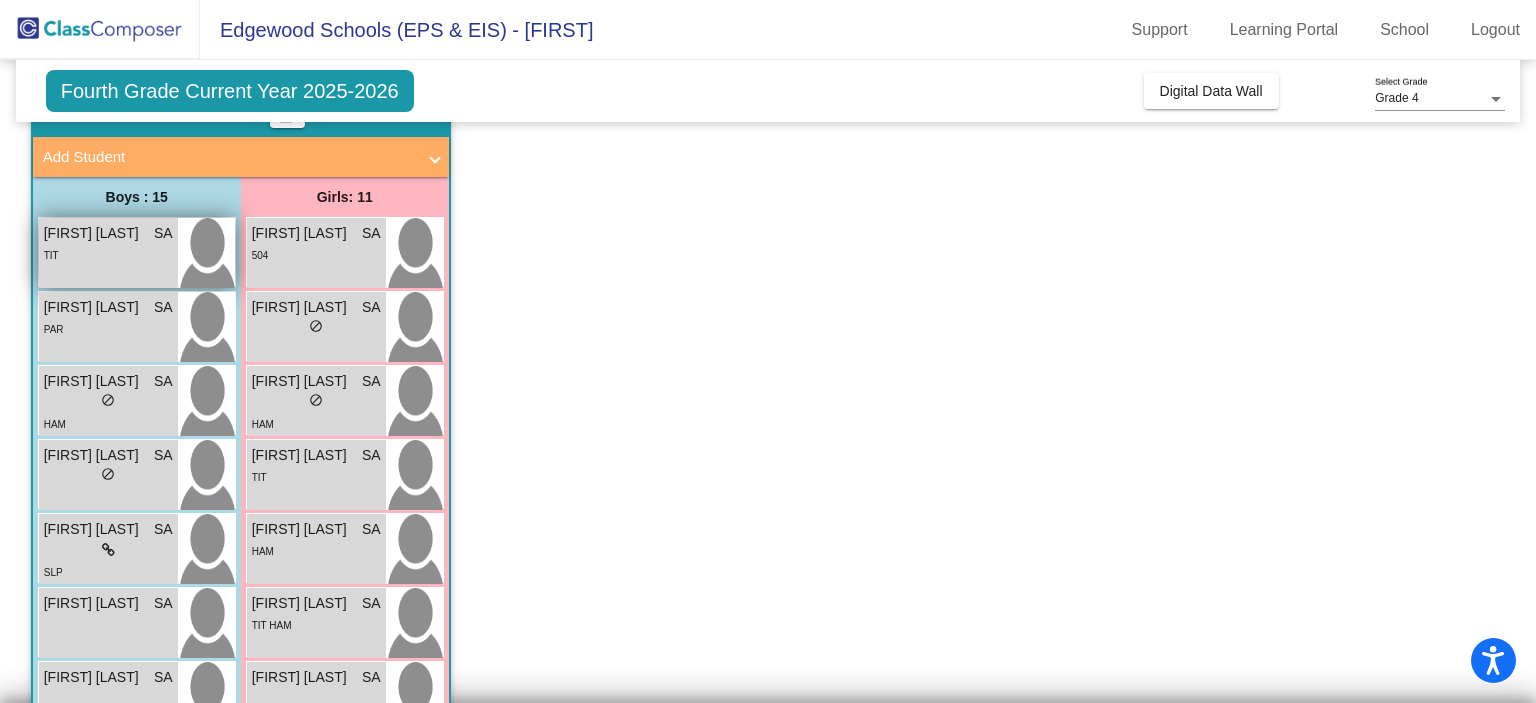 click on "TIT" at bounding box center (108, 254) 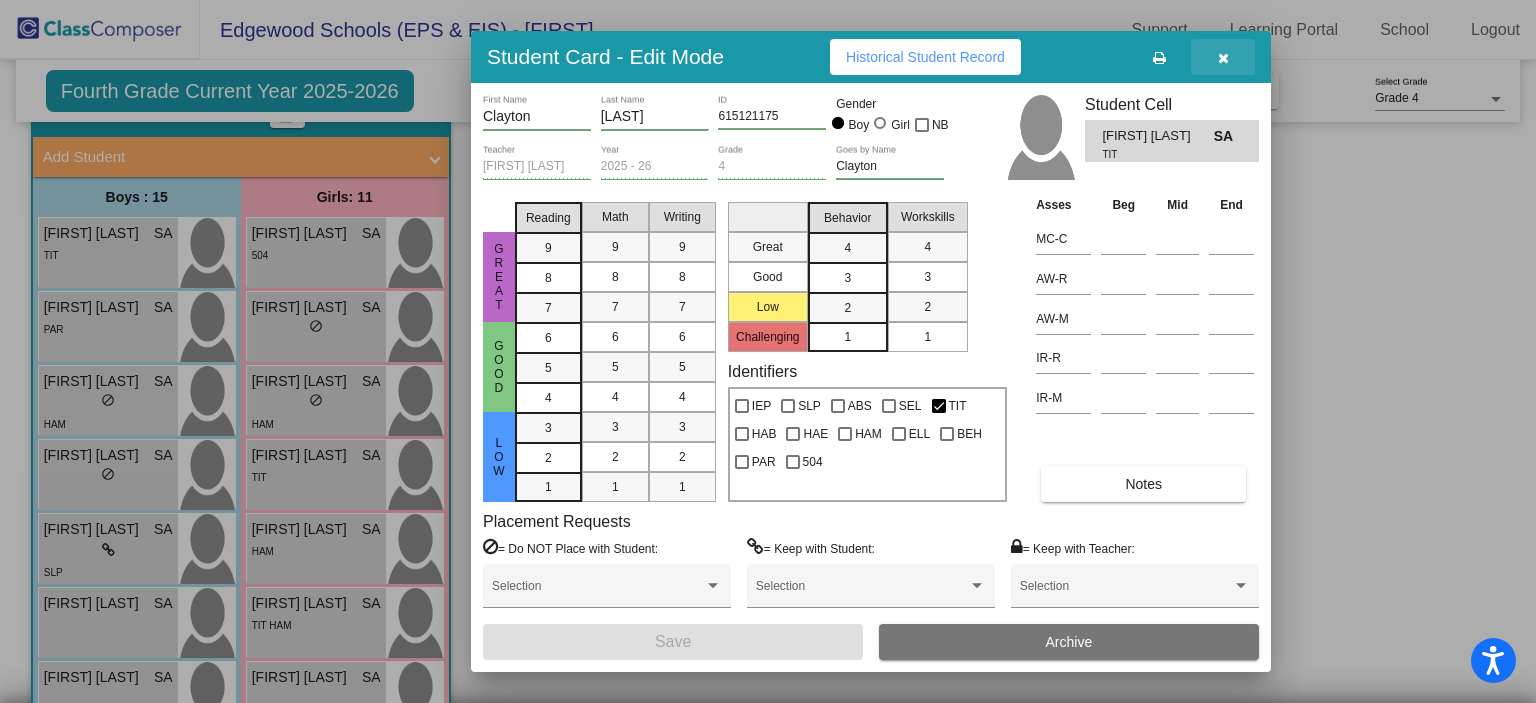 click at bounding box center [1223, 58] 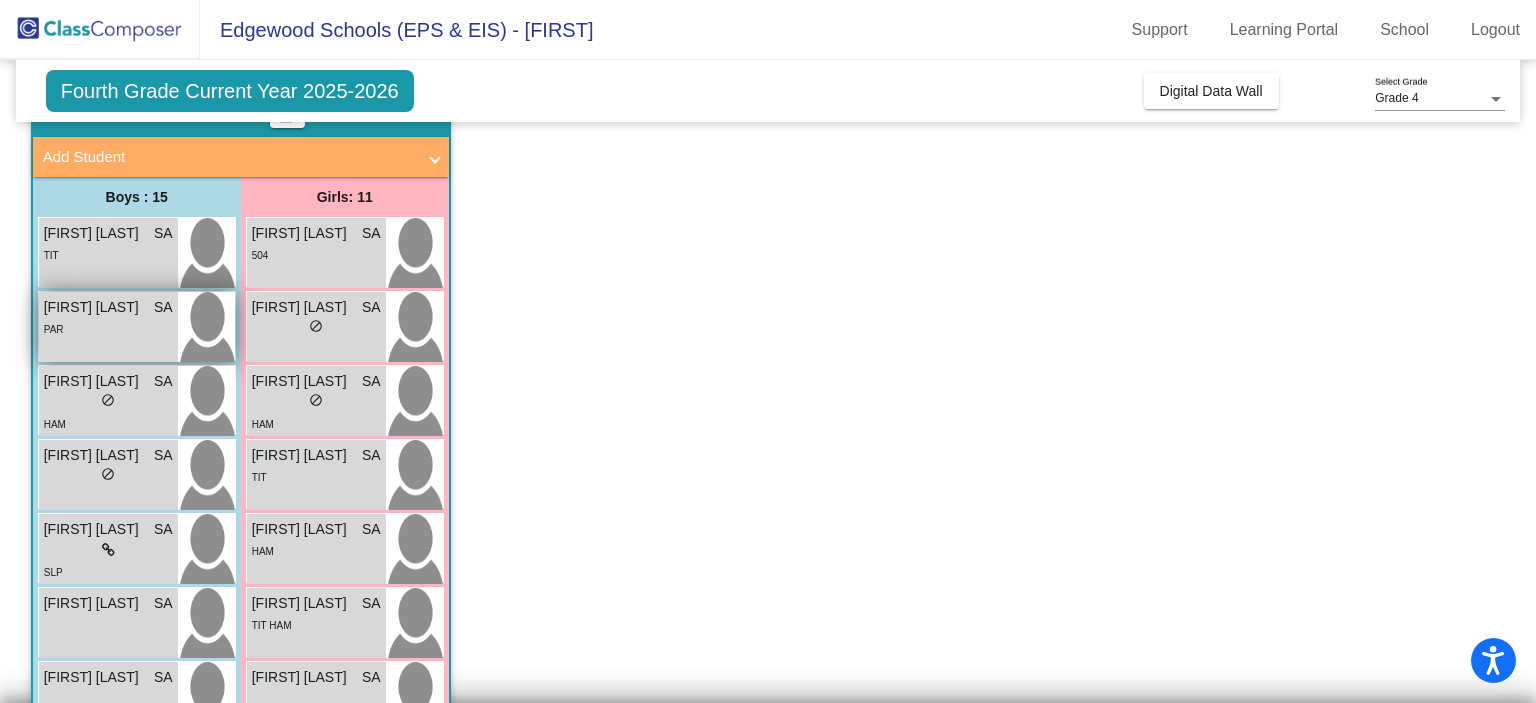 click on "[FIRST] [LAST]" at bounding box center (94, 307) 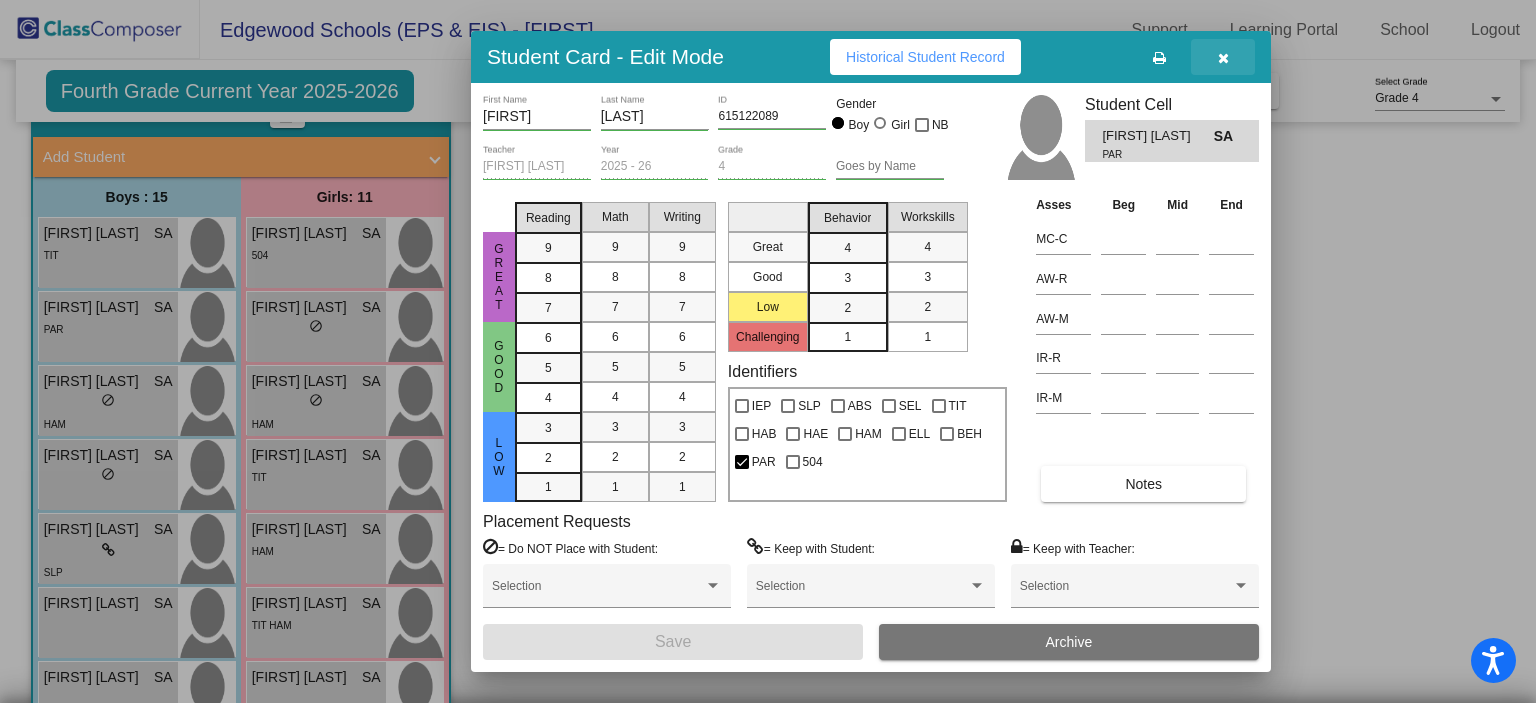 click at bounding box center (1223, 57) 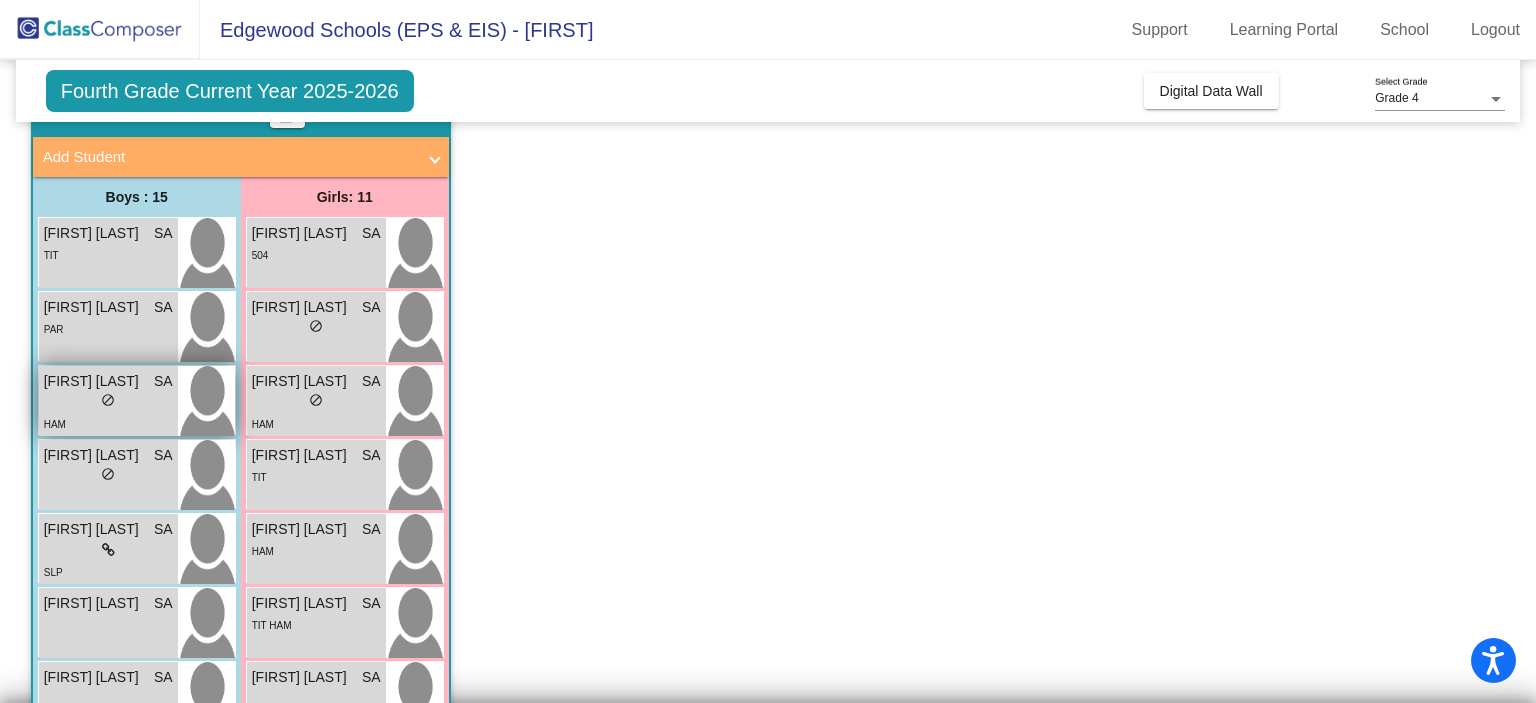 click on "lock do_not_disturb_alt" at bounding box center [108, 402] 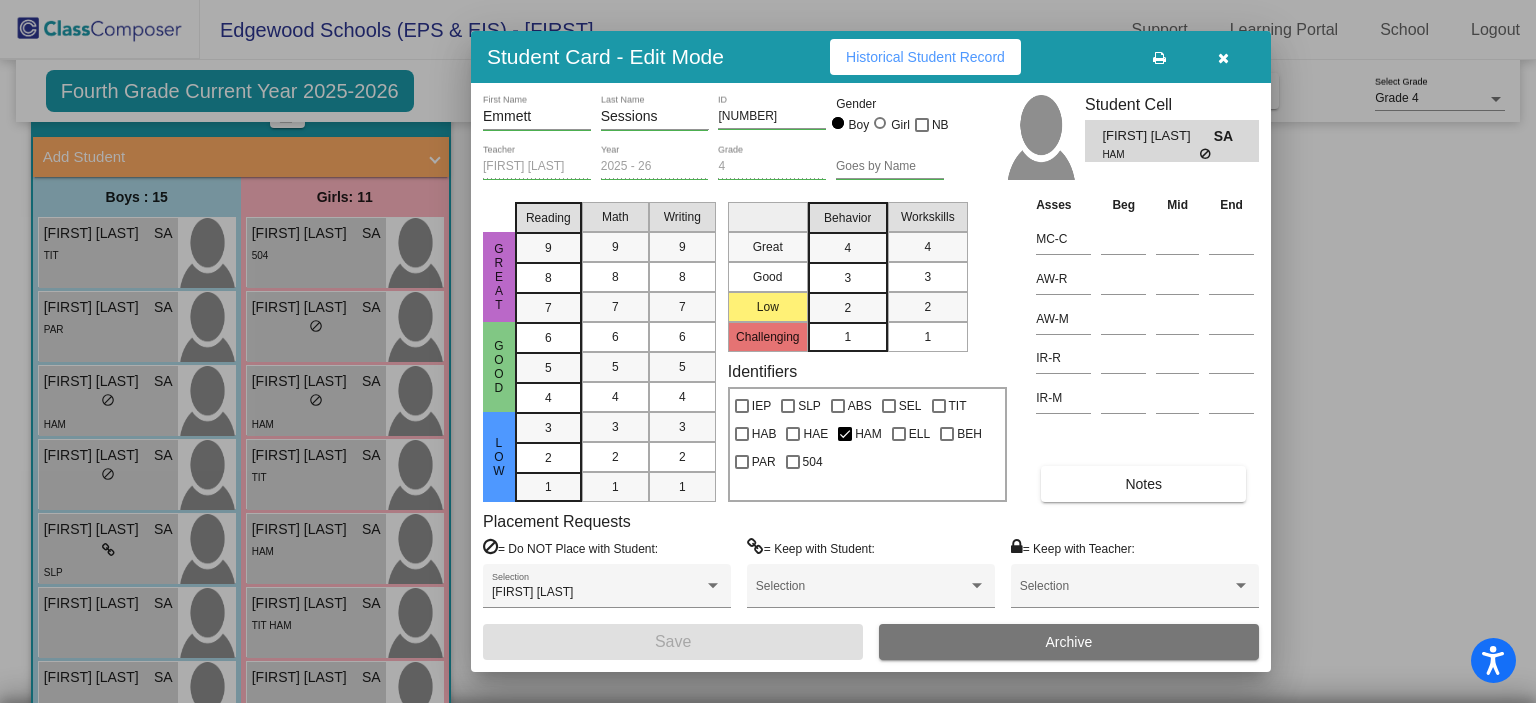 click on "Notes" at bounding box center (1143, 484) 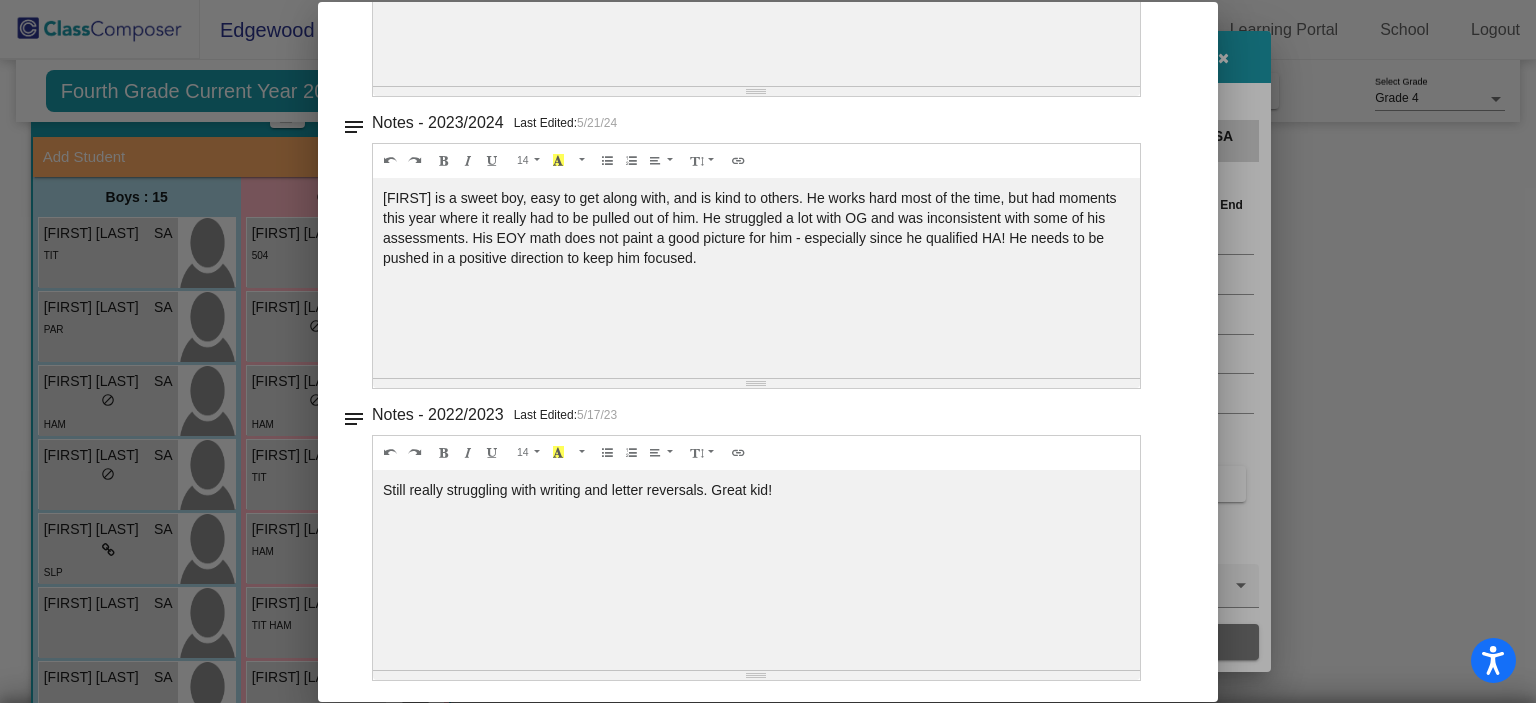 scroll, scrollTop: 0, scrollLeft: 0, axis: both 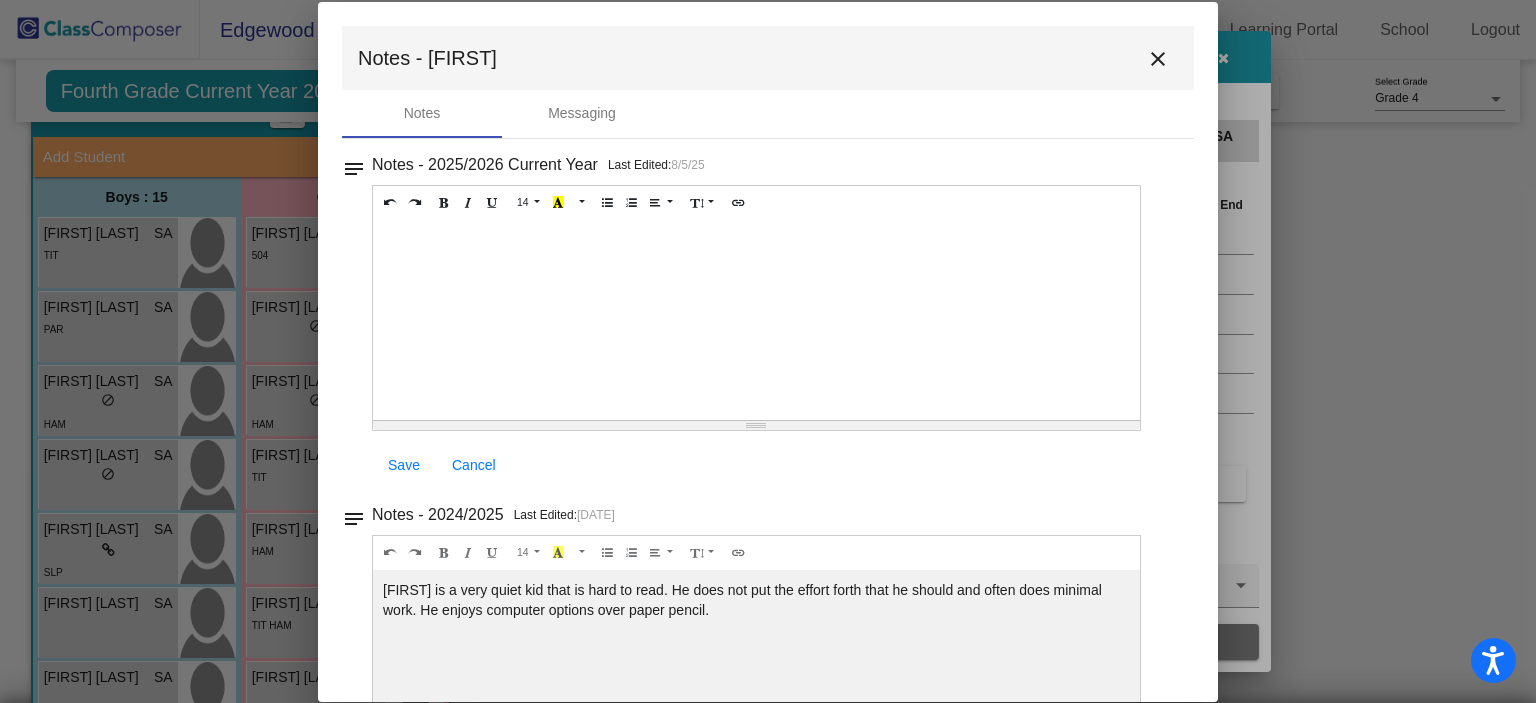 click on "close" at bounding box center [1158, 59] 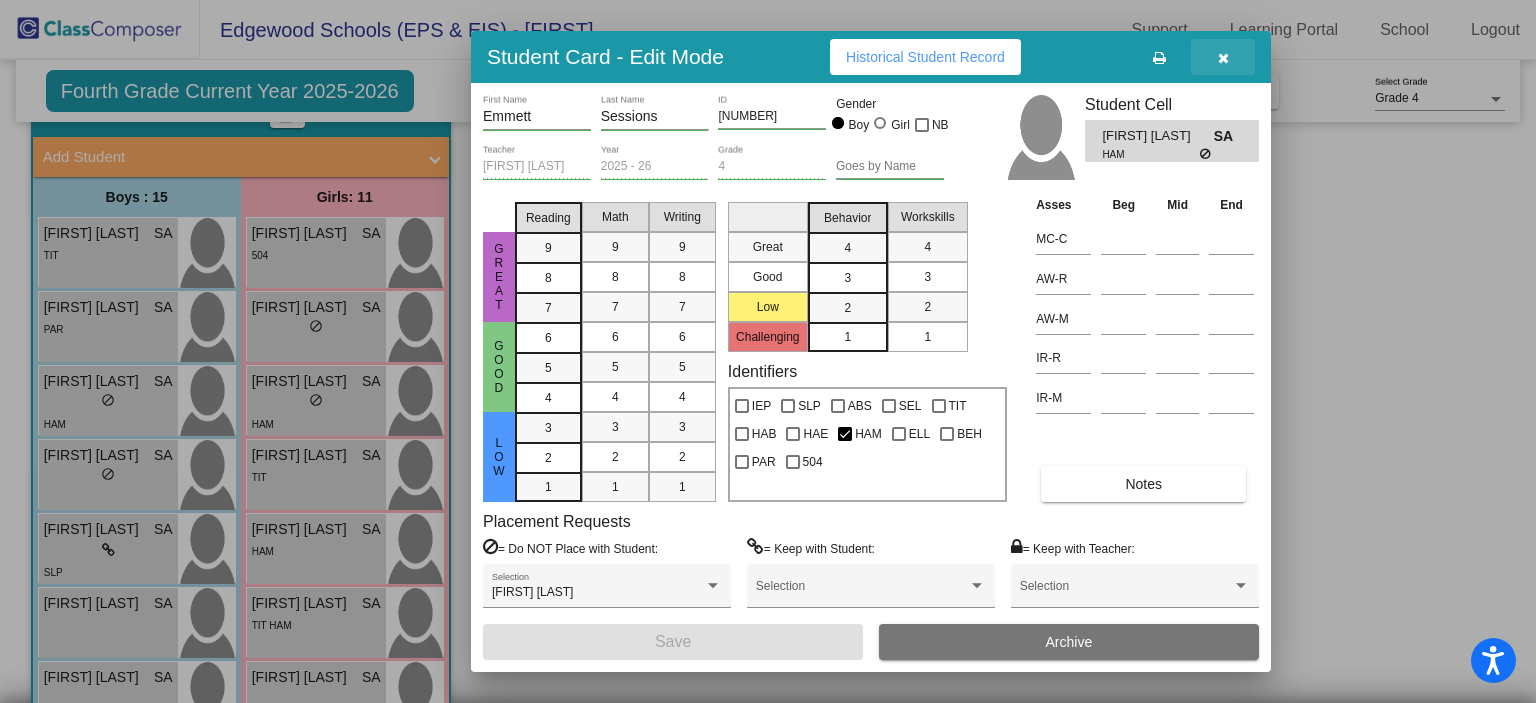 click at bounding box center [1223, 57] 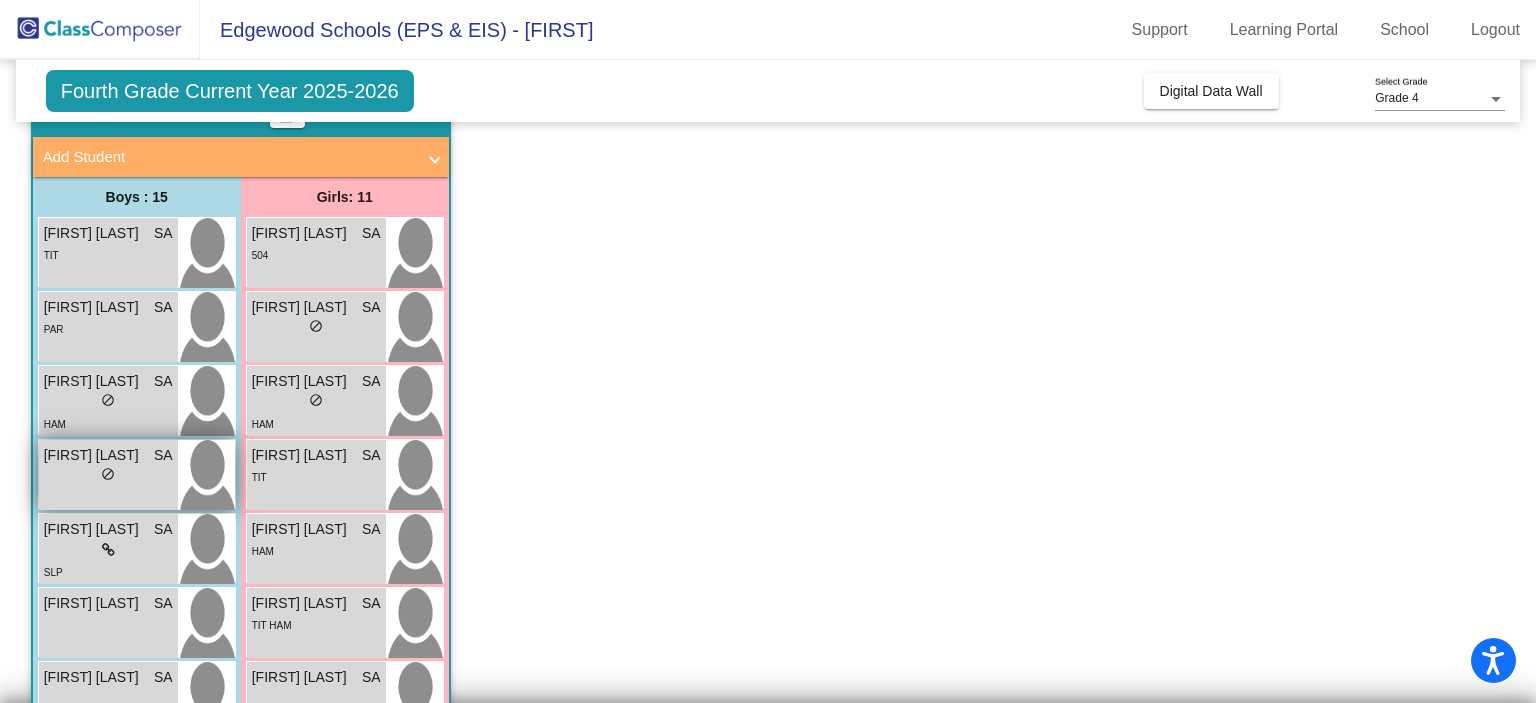 click on "lock do_not_disturb_alt" at bounding box center [108, 476] 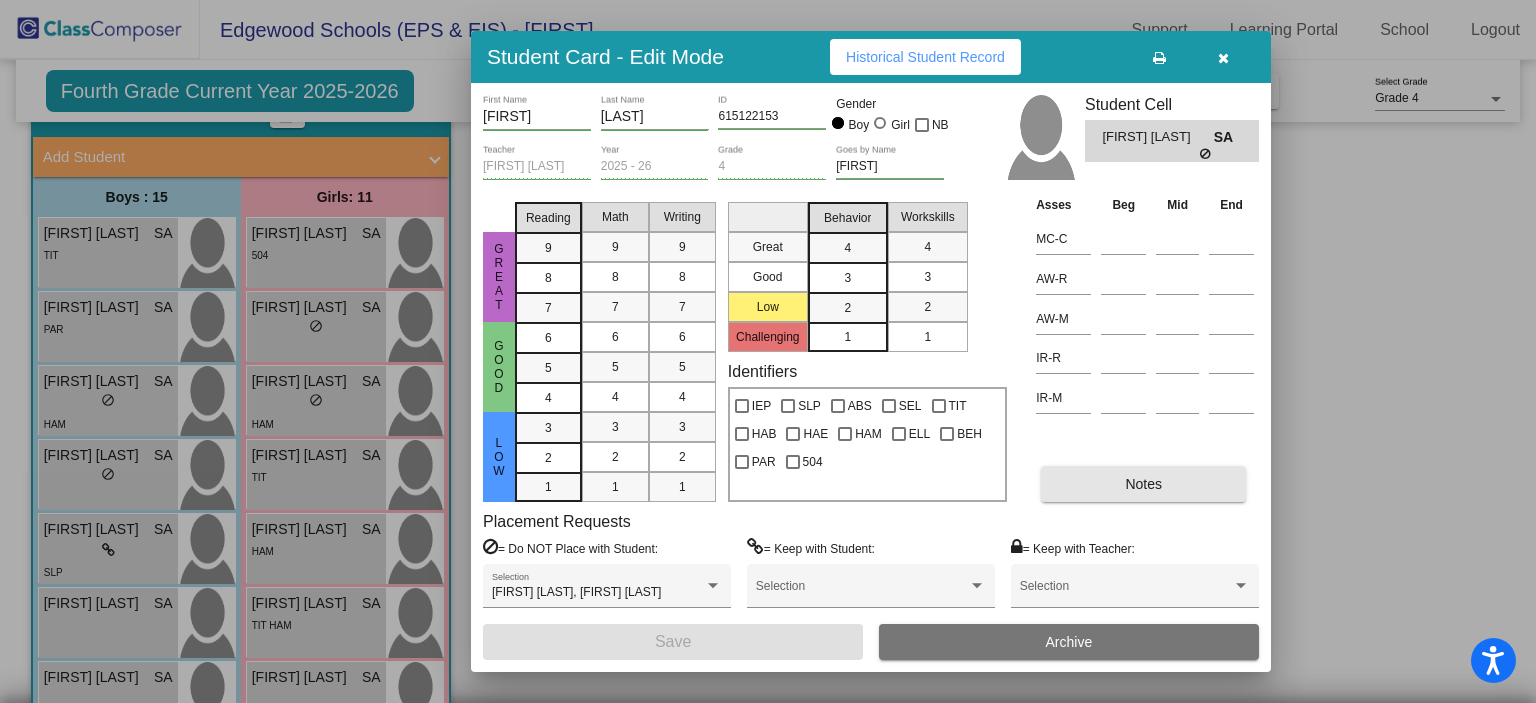 click on "Notes" at bounding box center [1143, 484] 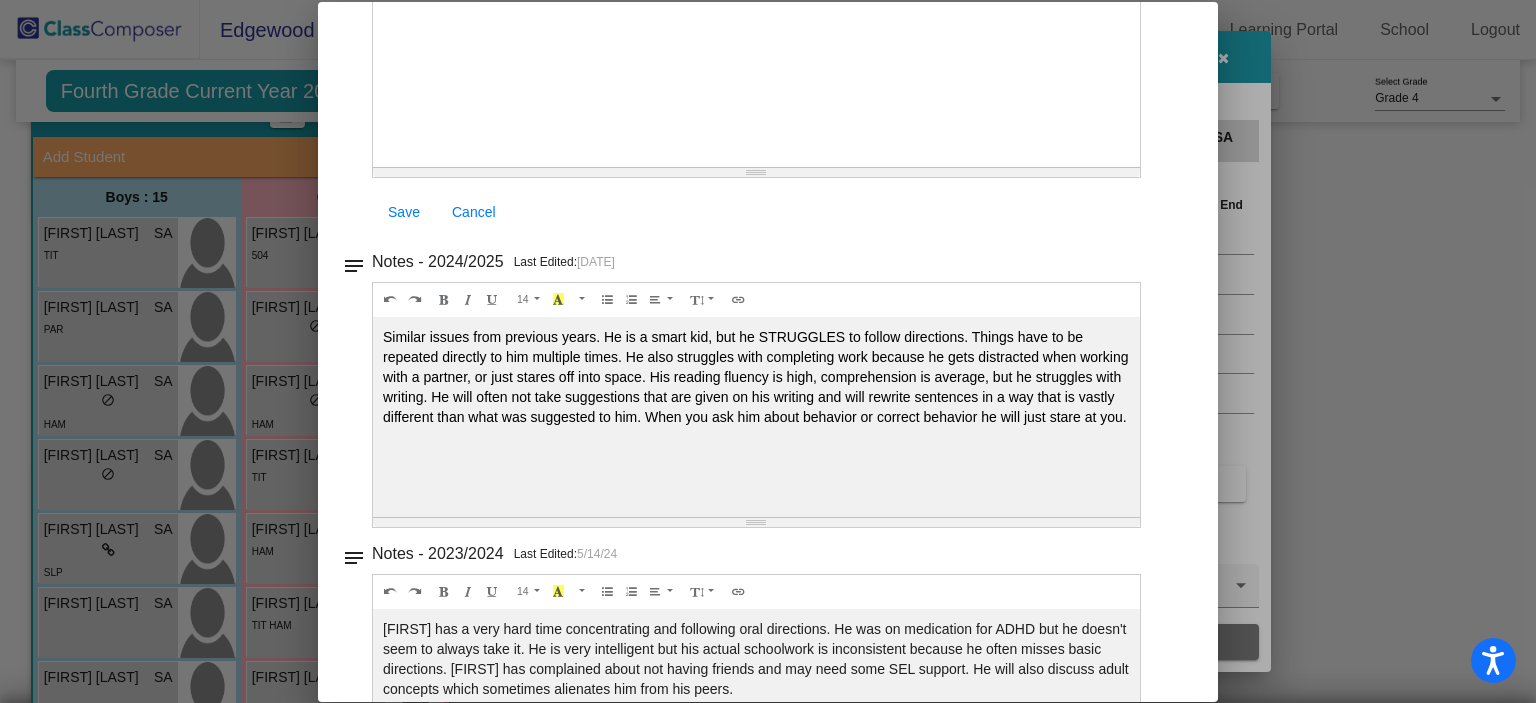 scroll, scrollTop: 0, scrollLeft: 0, axis: both 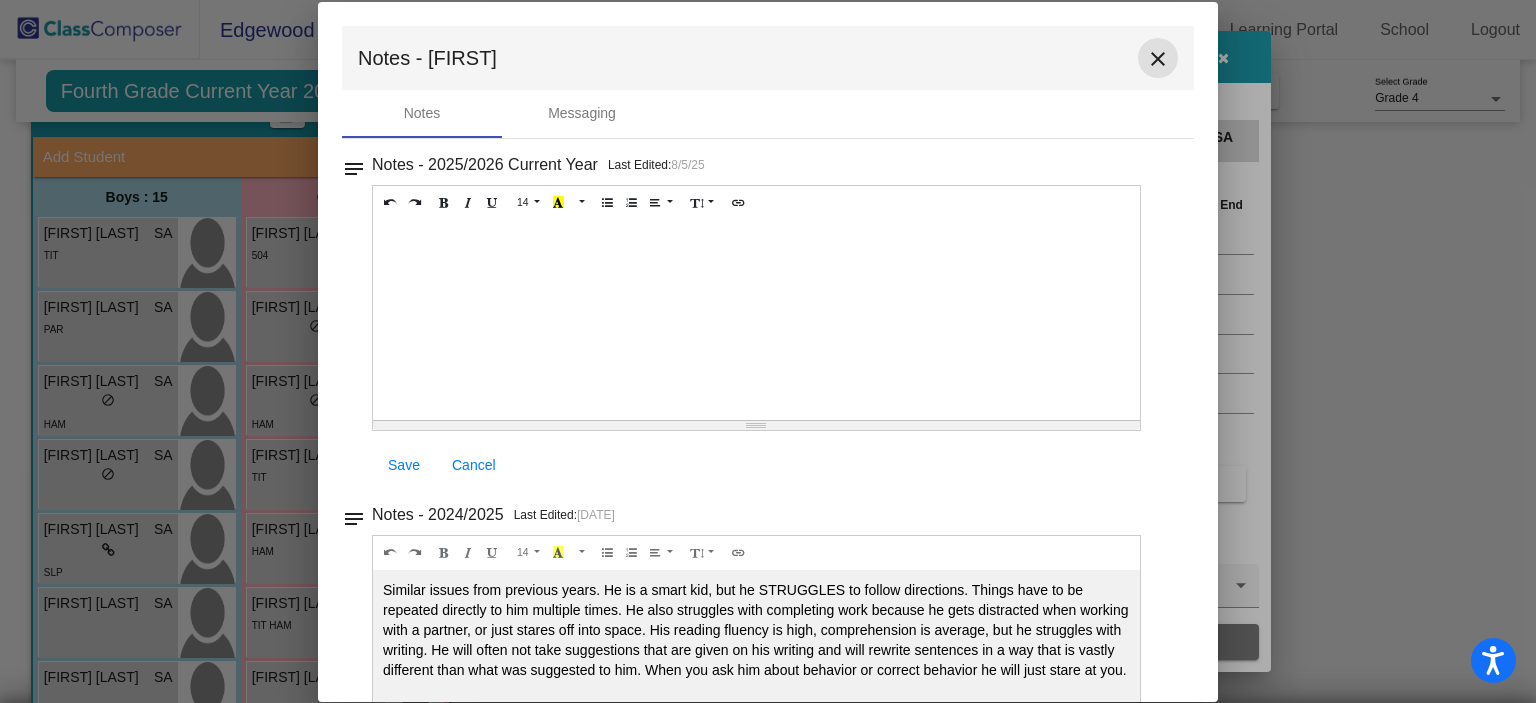 click on "close" at bounding box center [1158, 59] 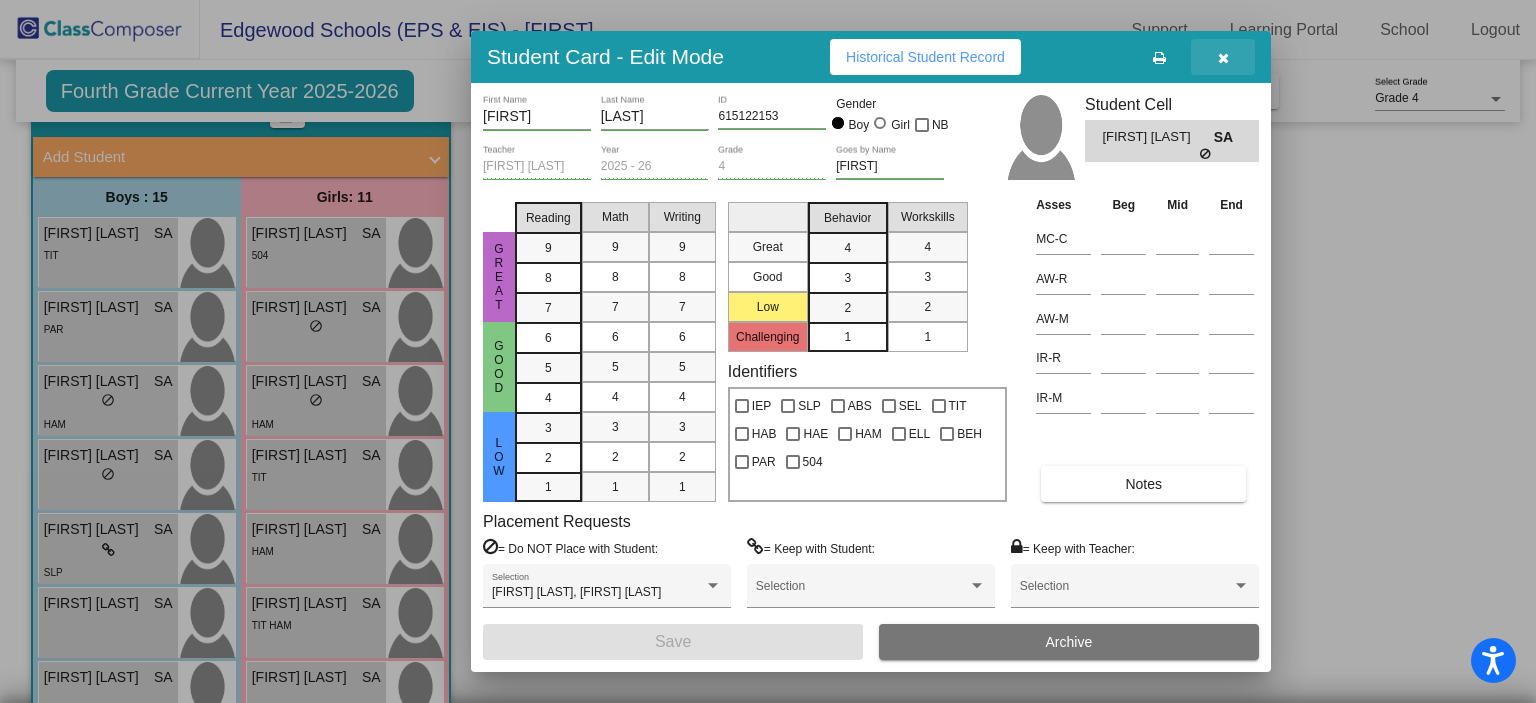 click at bounding box center (1223, 58) 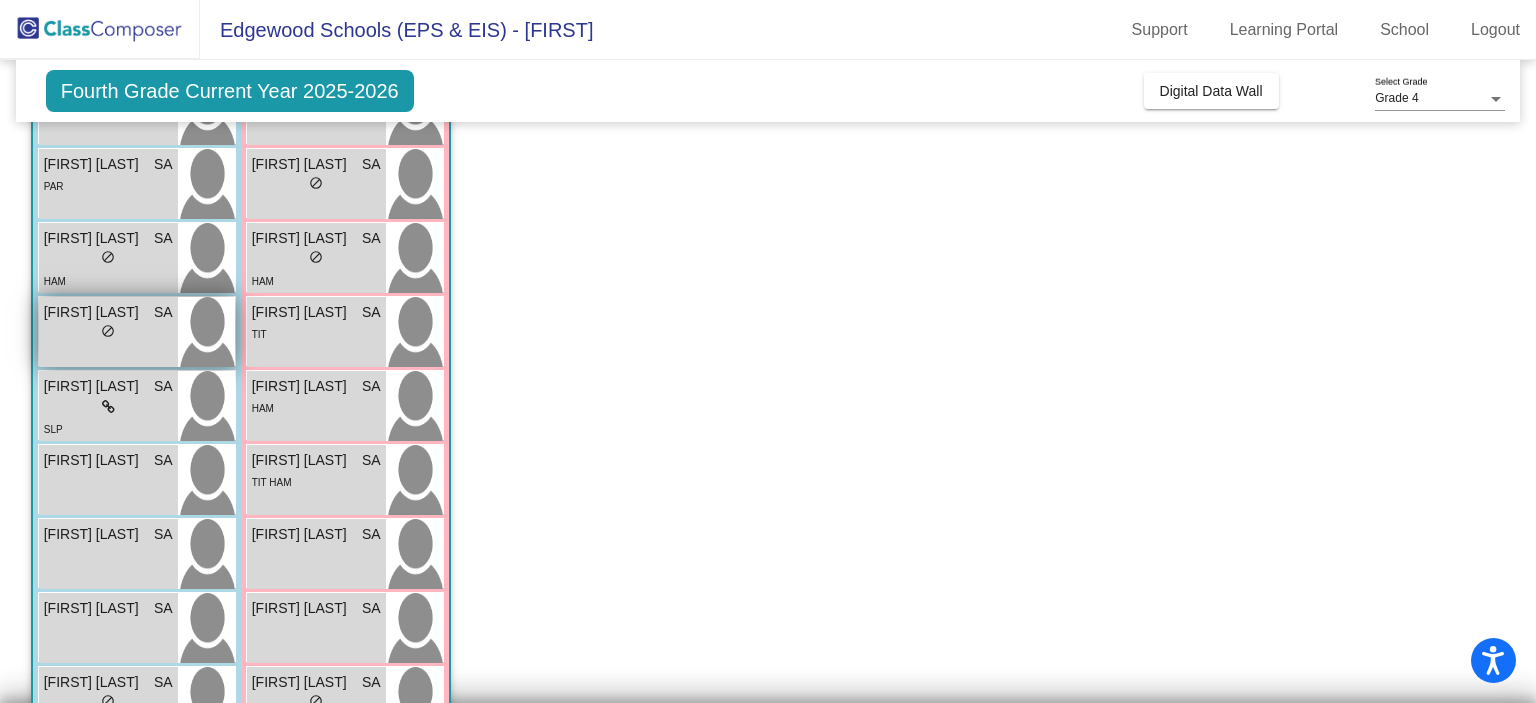 scroll, scrollTop: 280, scrollLeft: 0, axis: vertical 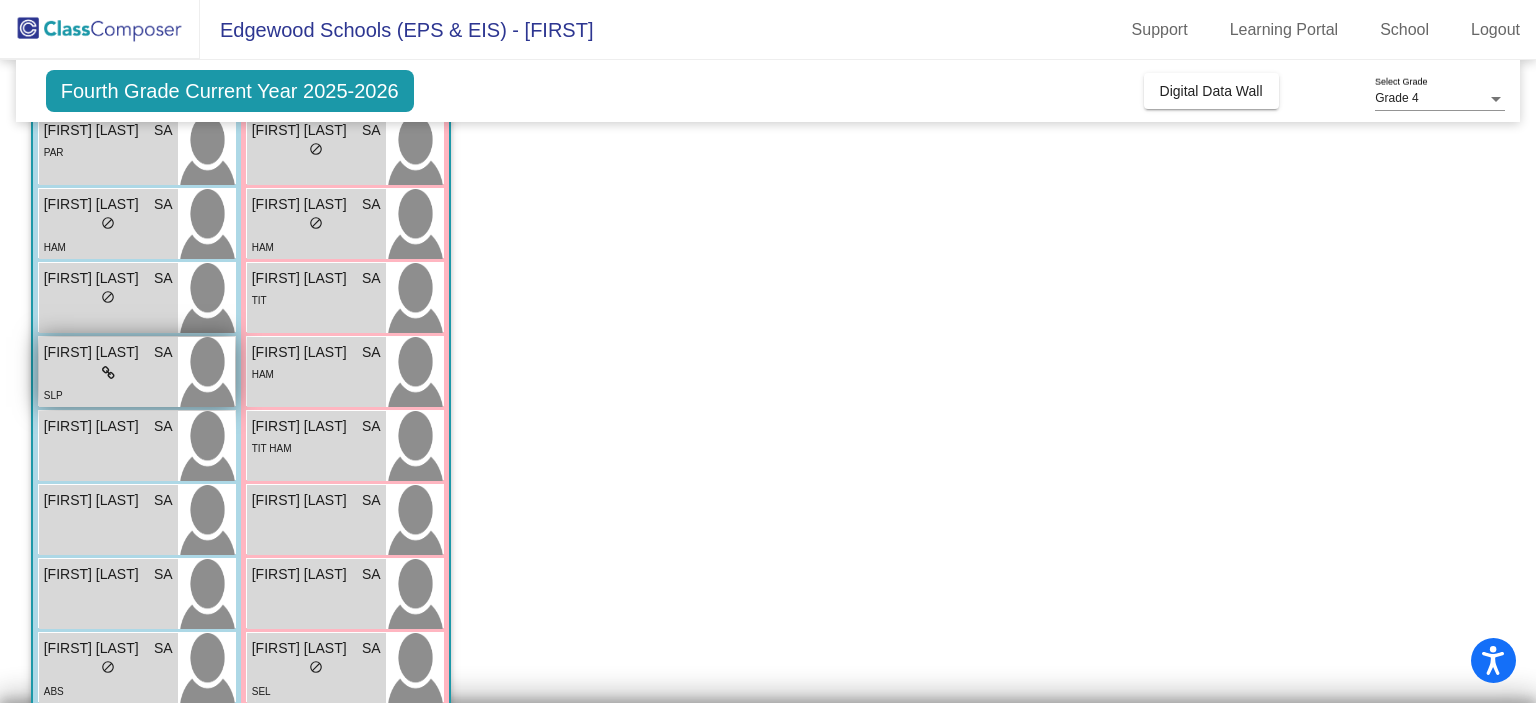 click on "lock do_not_disturb_alt" at bounding box center [108, 373] 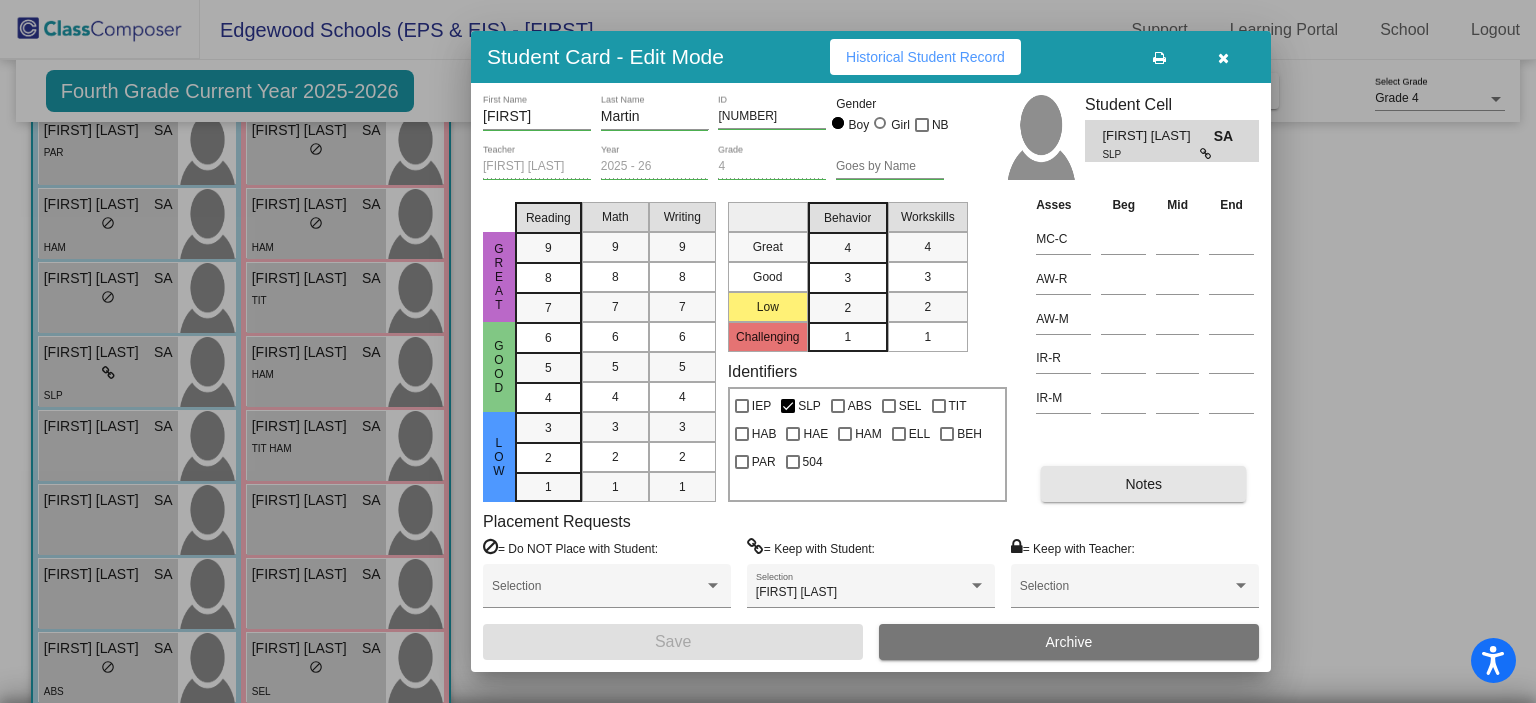 click on "Notes" at bounding box center (1143, 484) 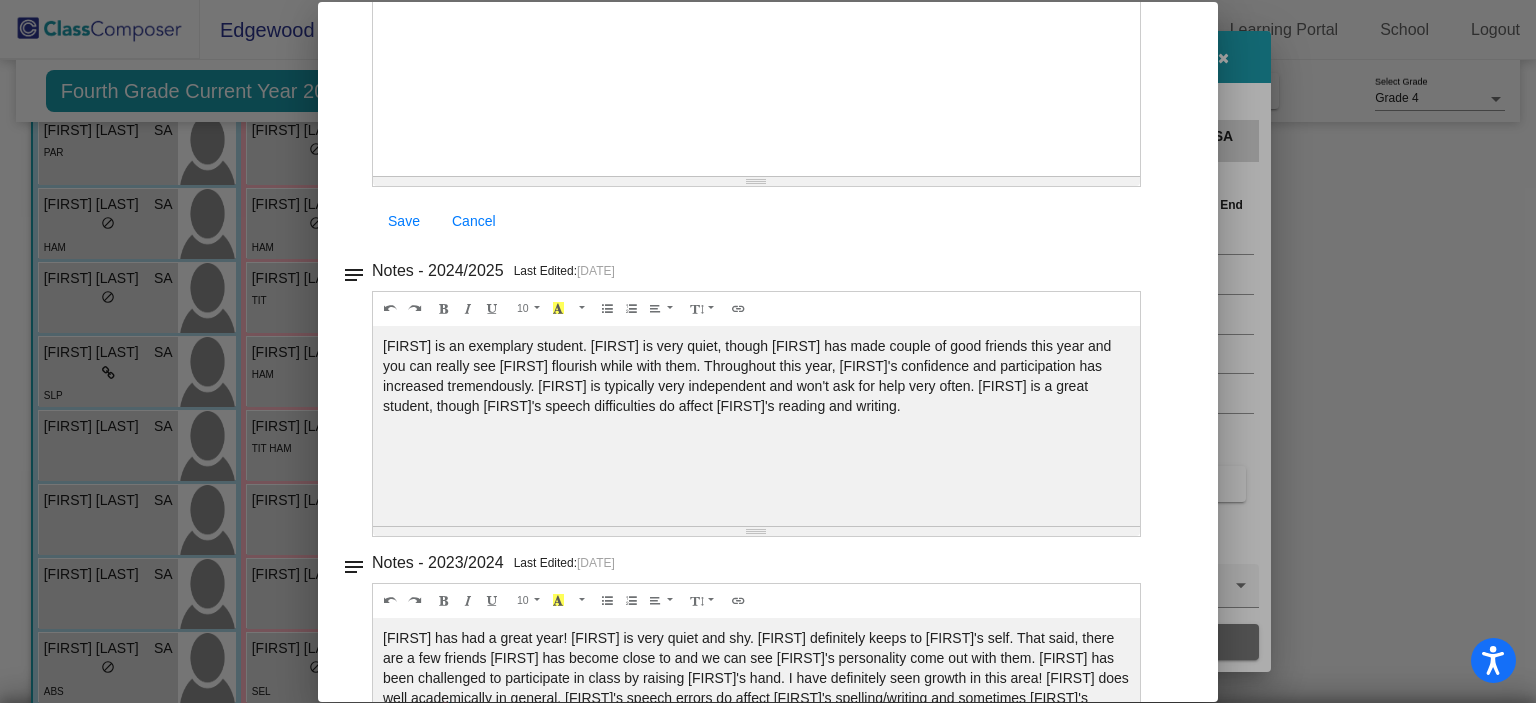 scroll, scrollTop: 0, scrollLeft: 0, axis: both 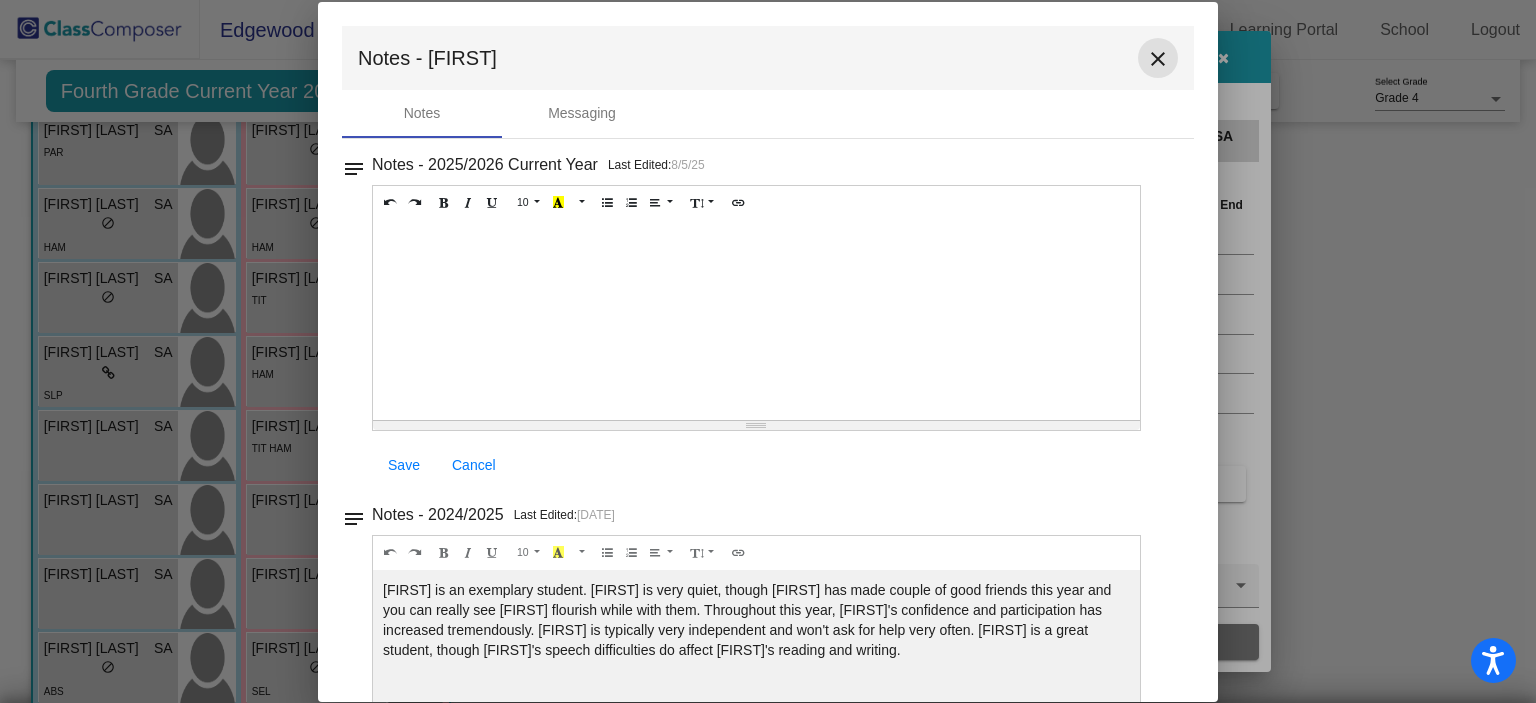 click on "close" at bounding box center (1158, 59) 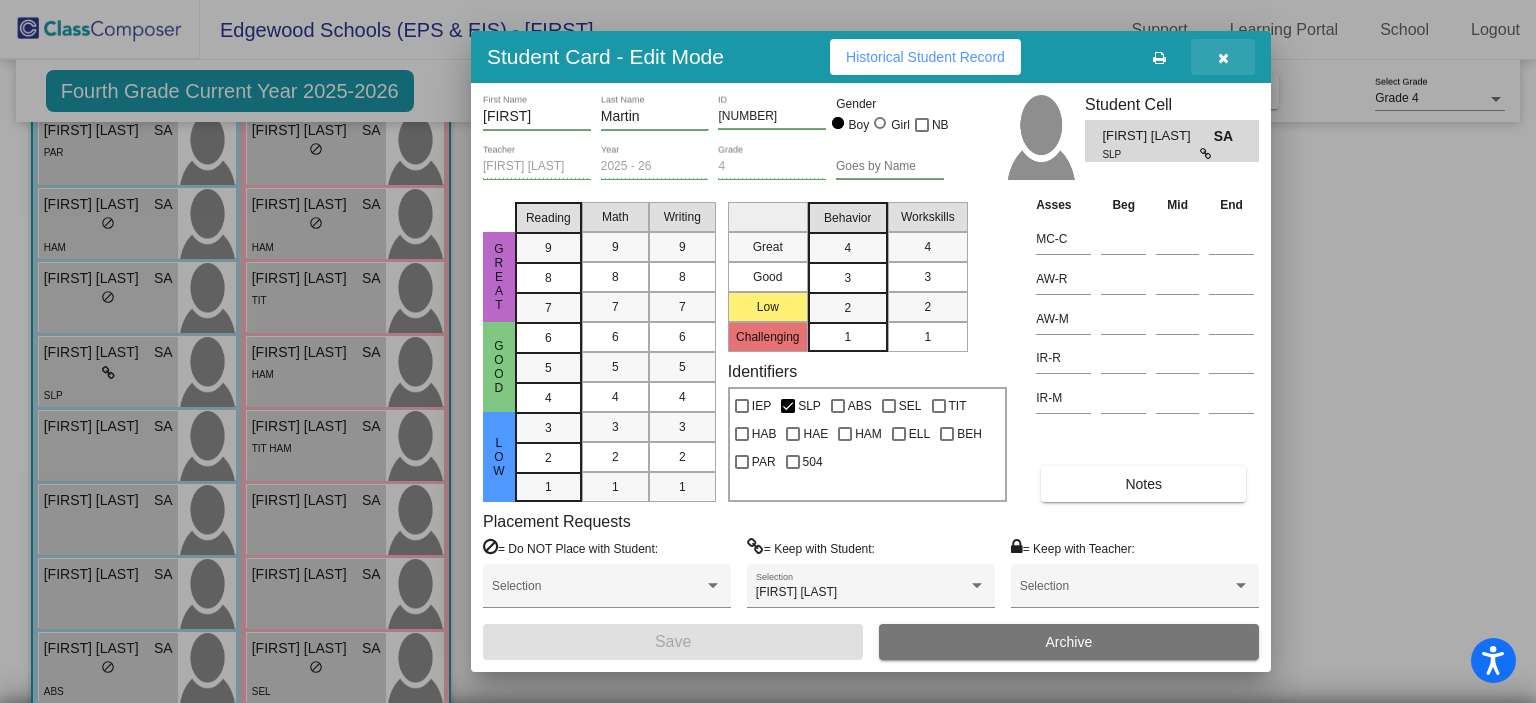 click at bounding box center (1223, 57) 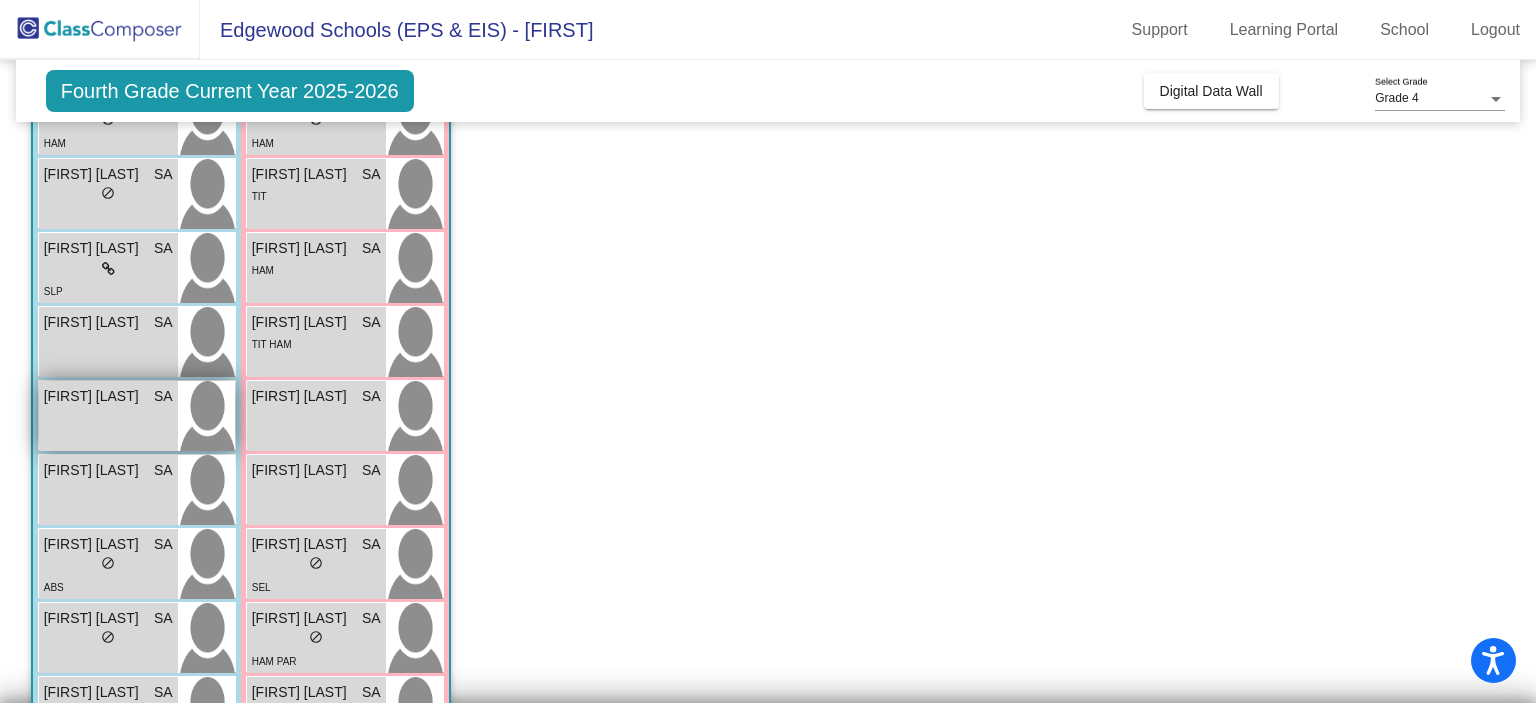 scroll, scrollTop: 400, scrollLeft: 0, axis: vertical 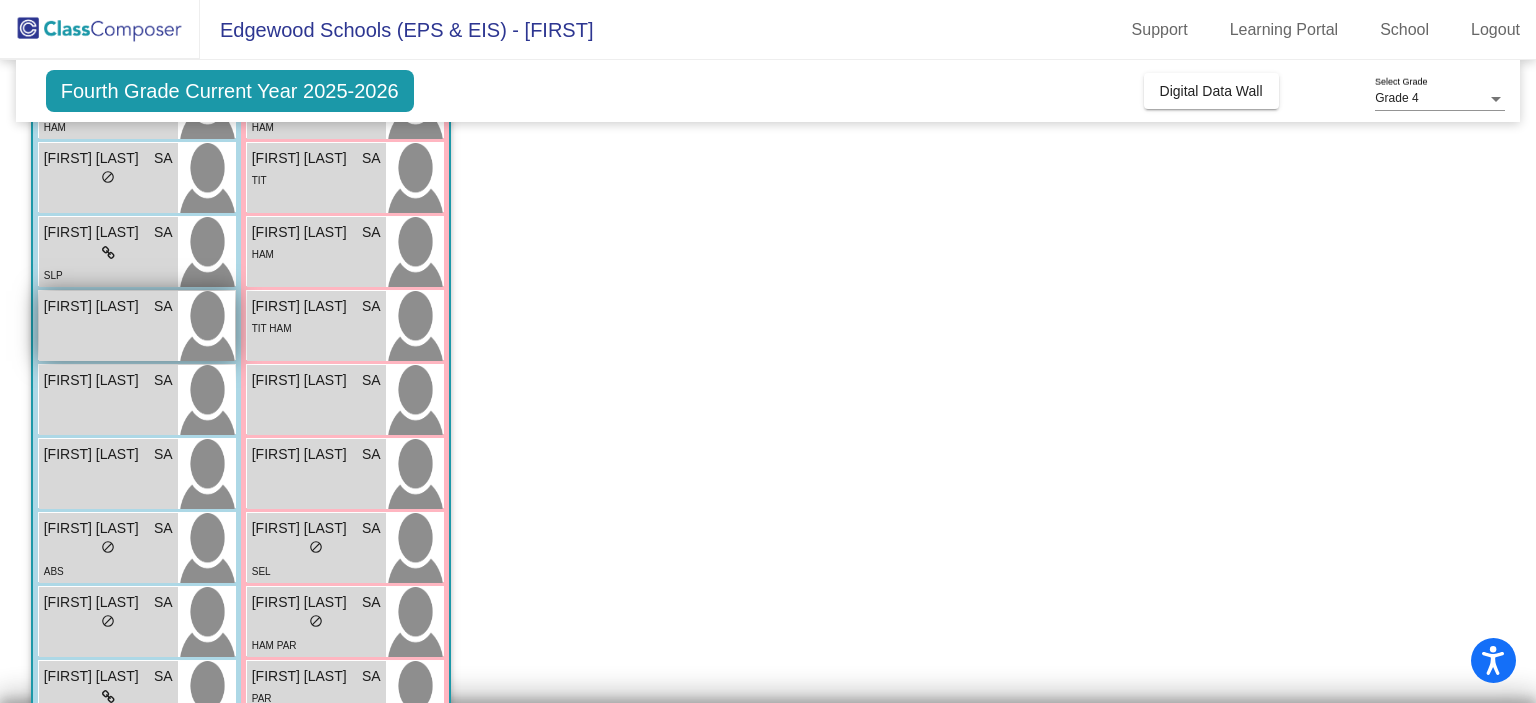 click on "[FIRST] [LAST] SA lock do_not_disturb_alt" at bounding box center (108, 326) 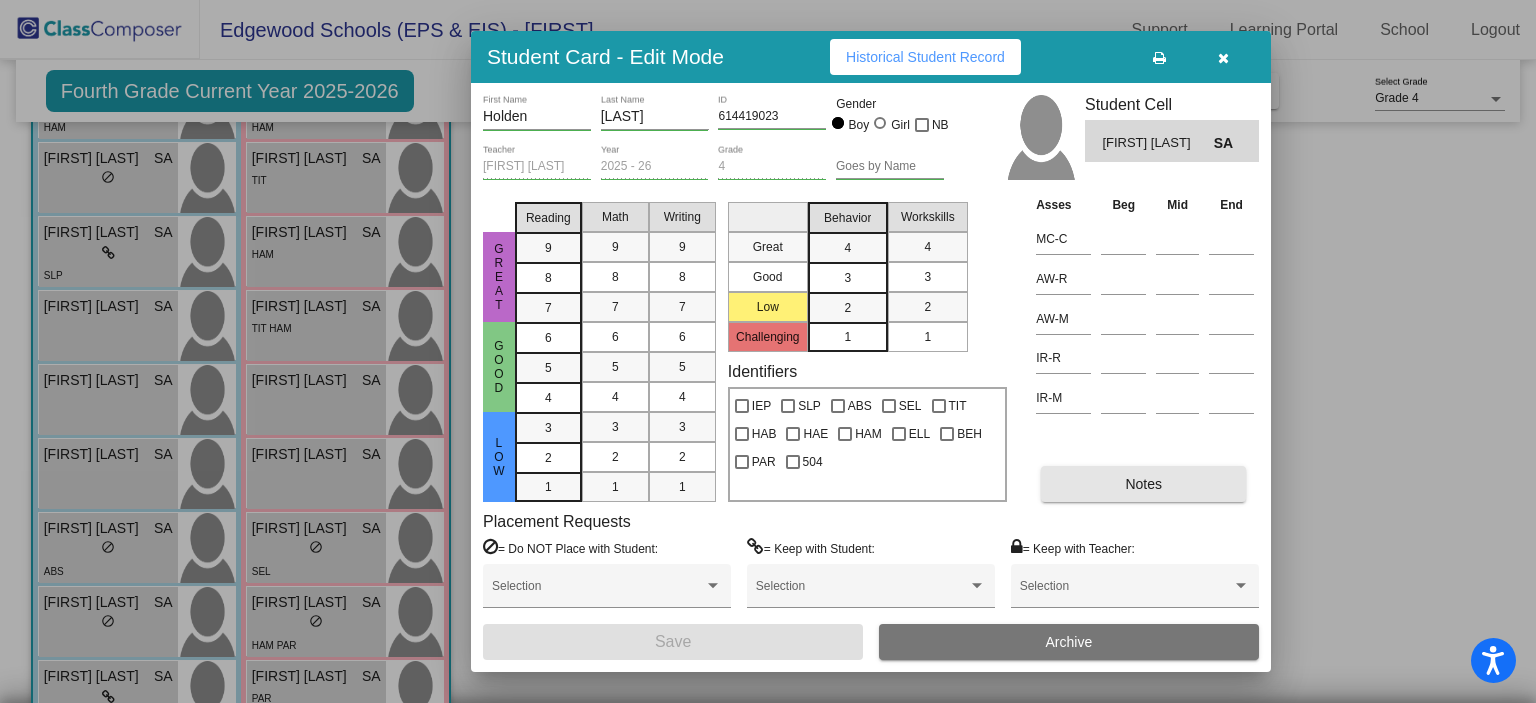 click on "Notes" at bounding box center [1143, 484] 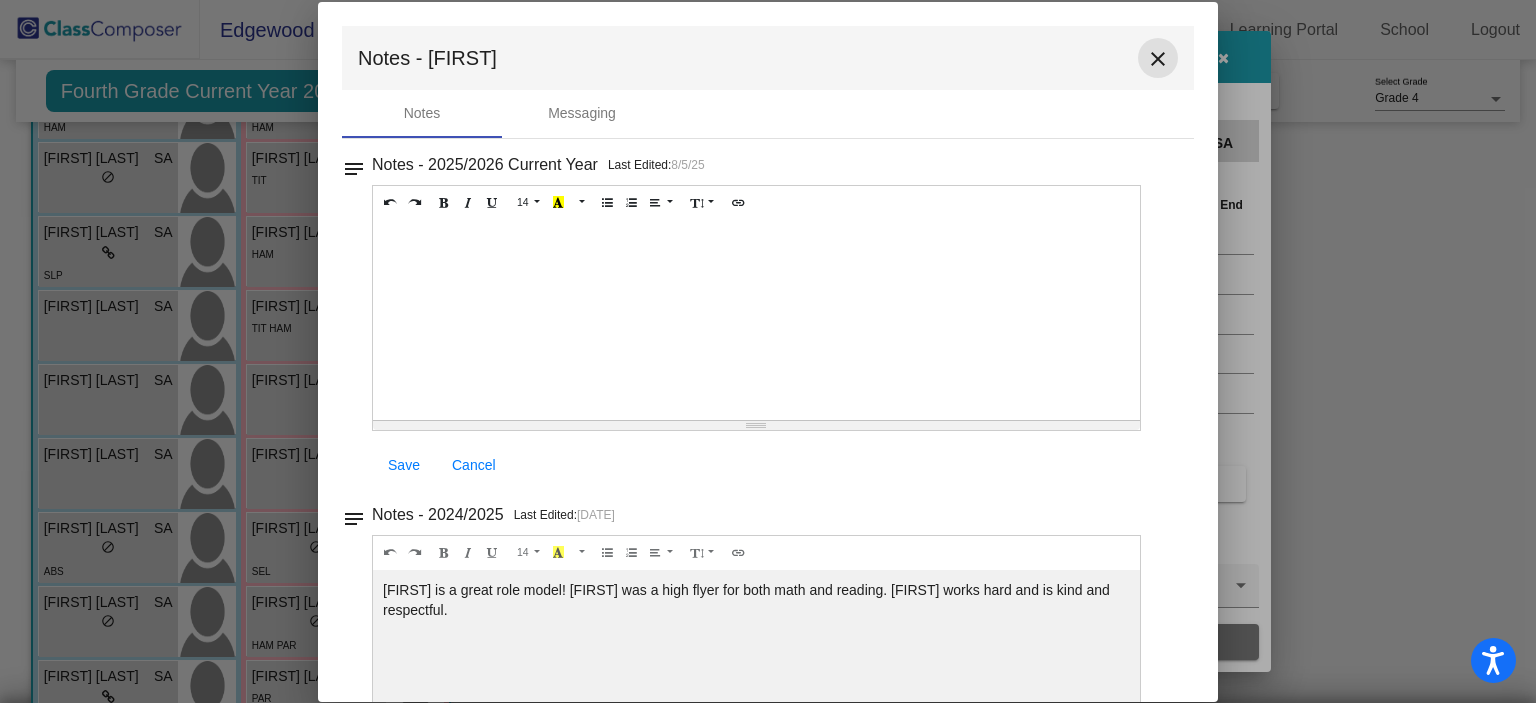 click on "close" at bounding box center [1158, 59] 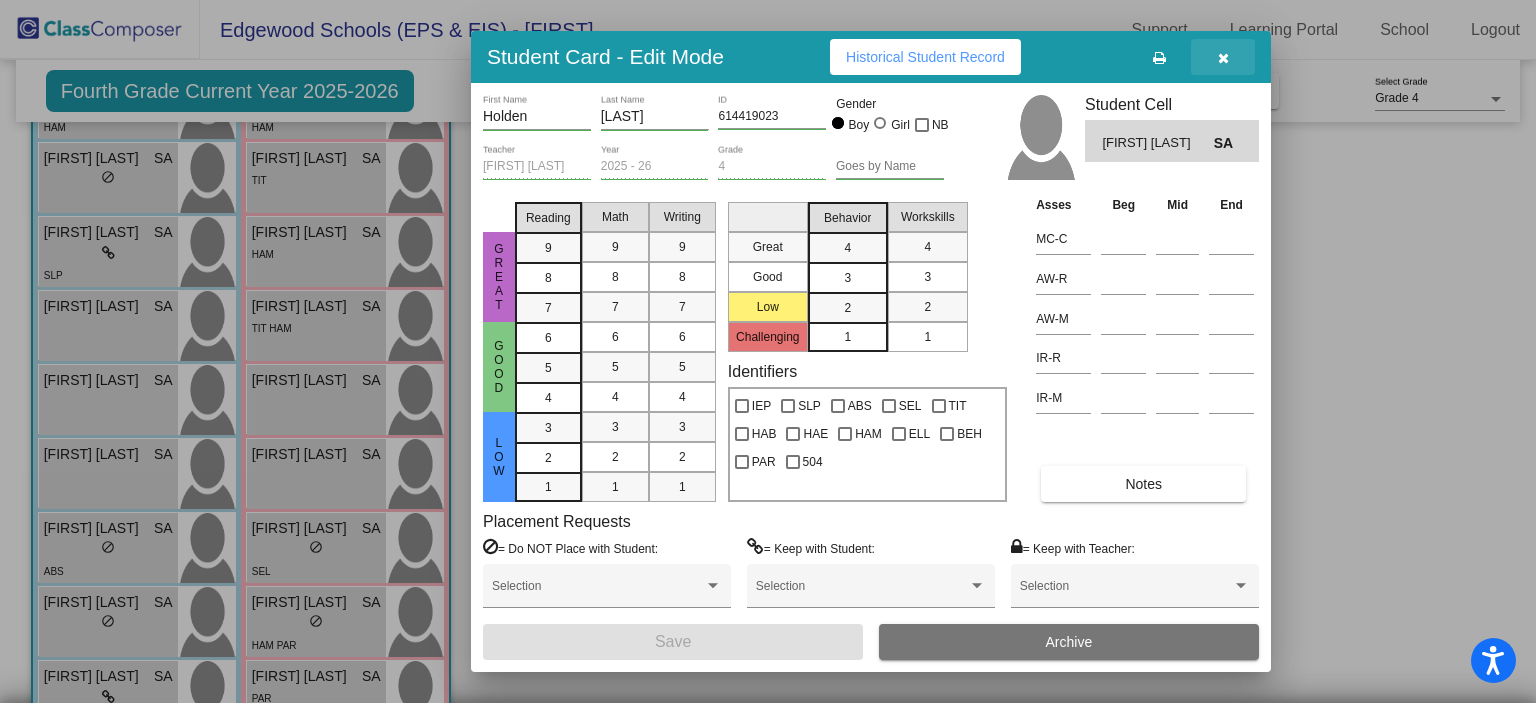 click at bounding box center (1223, 58) 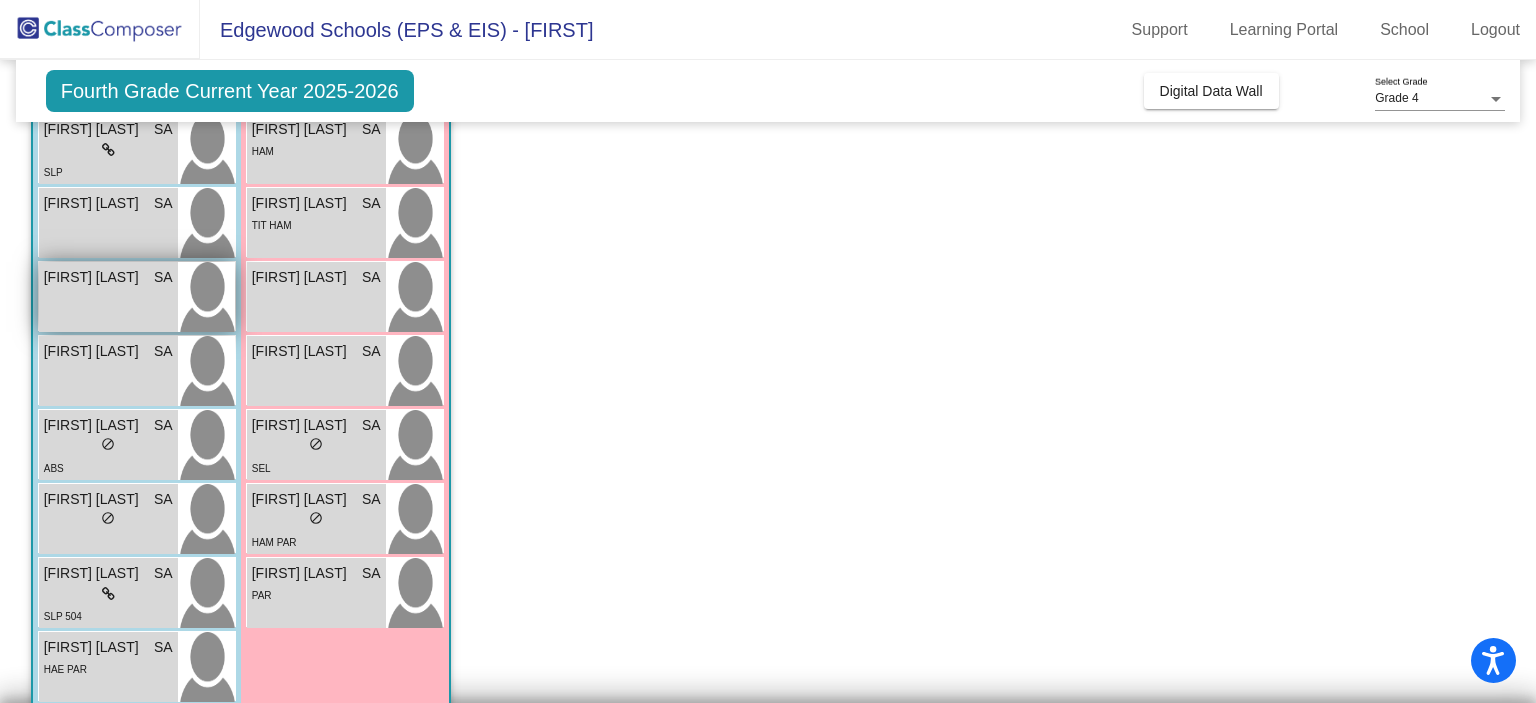 scroll, scrollTop: 520, scrollLeft: 0, axis: vertical 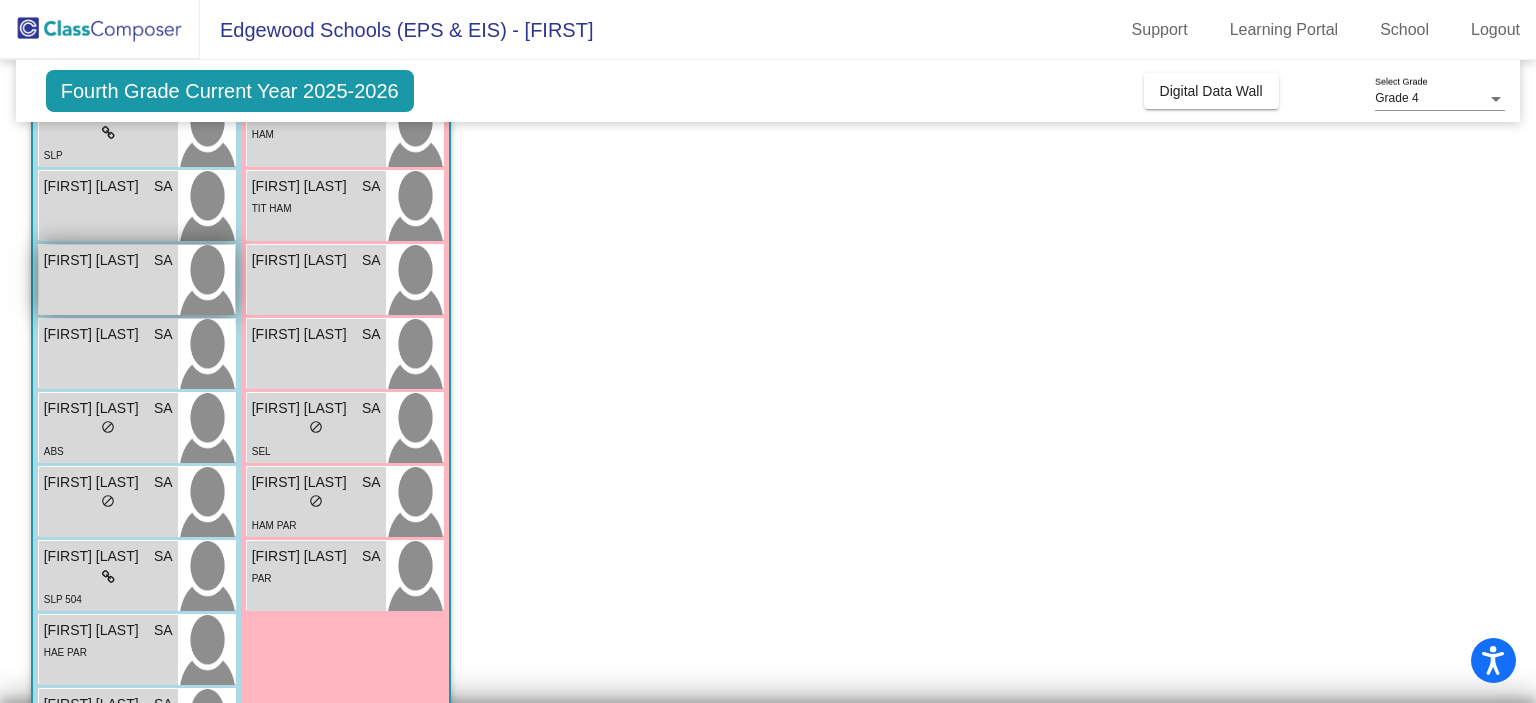 click on "[FIRST] [LAST] SA lock do_not_disturb_alt" at bounding box center (108, 280) 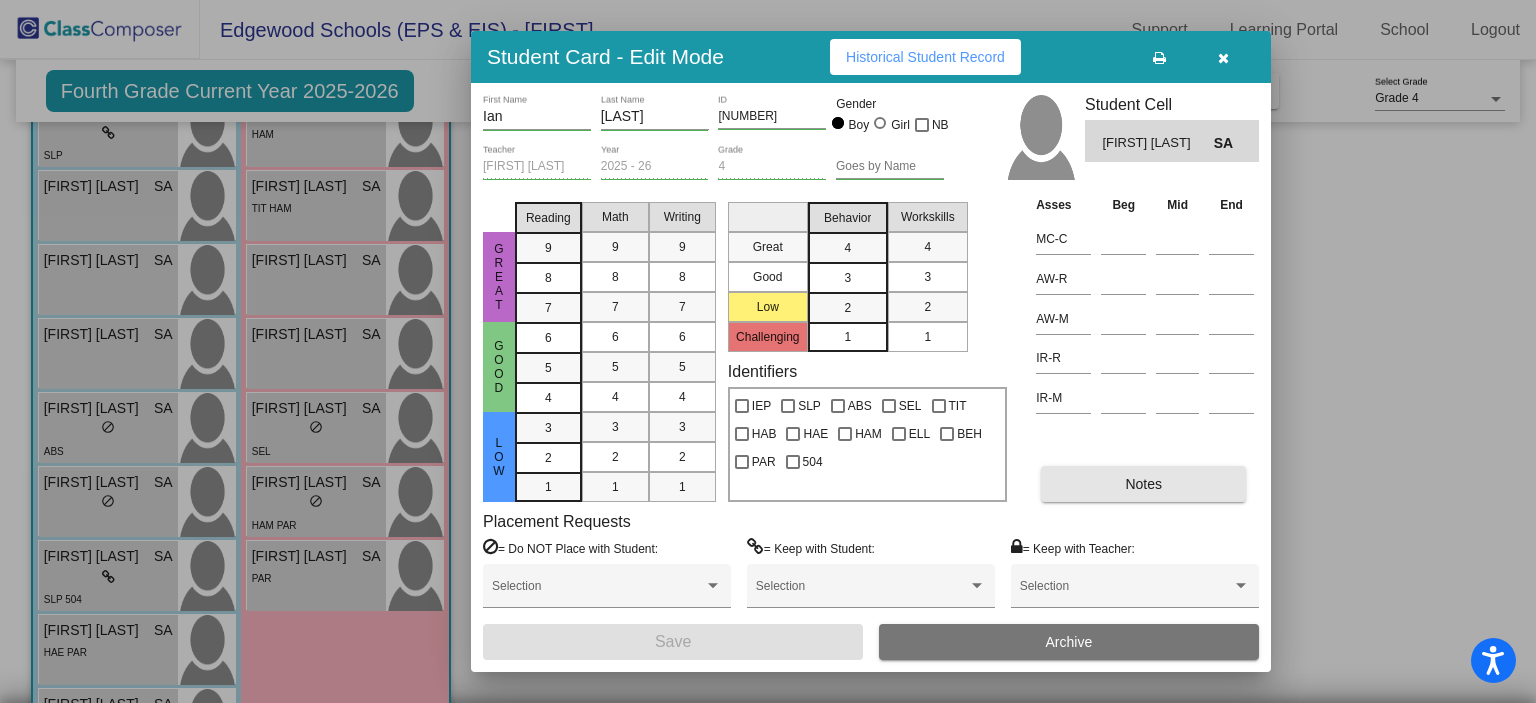 click on "Notes" at bounding box center (1143, 484) 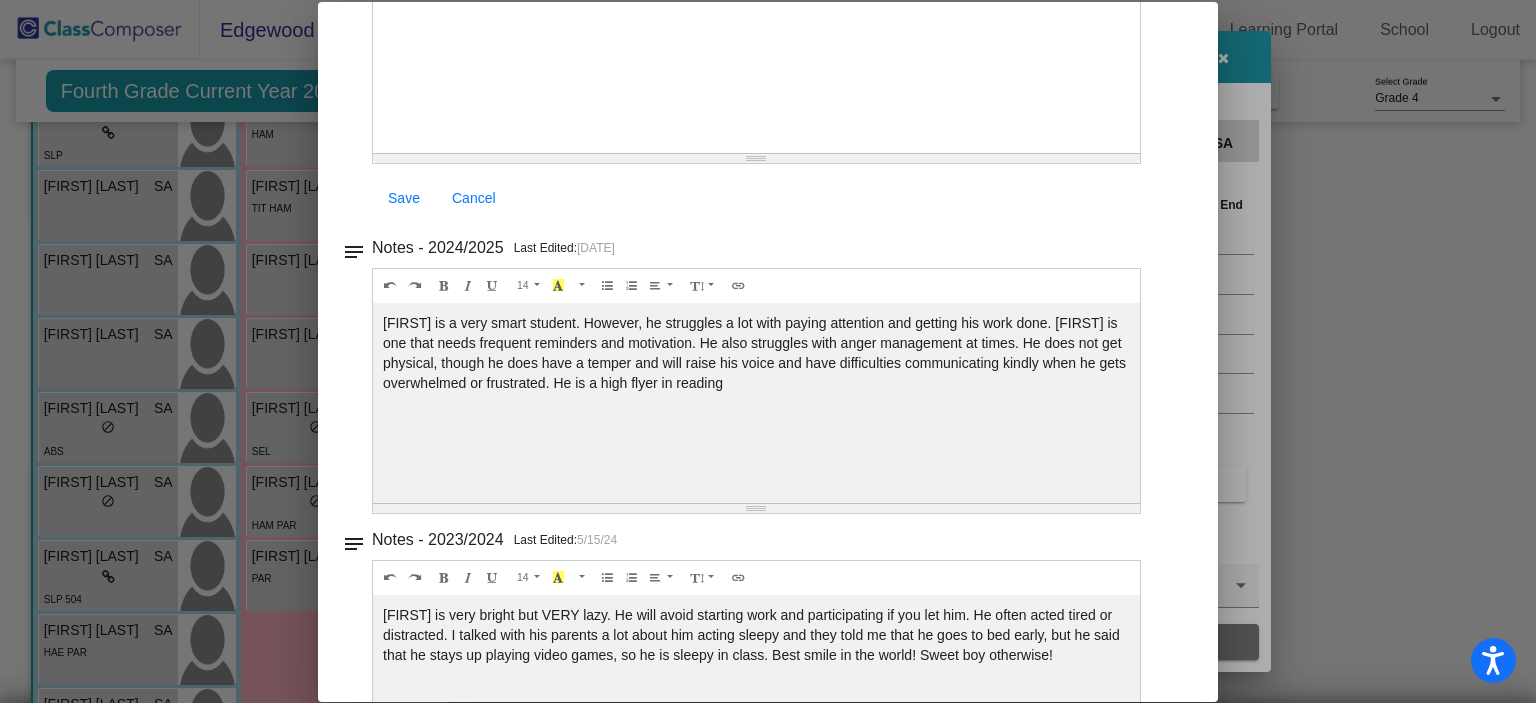 scroll, scrollTop: 0, scrollLeft: 0, axis: both 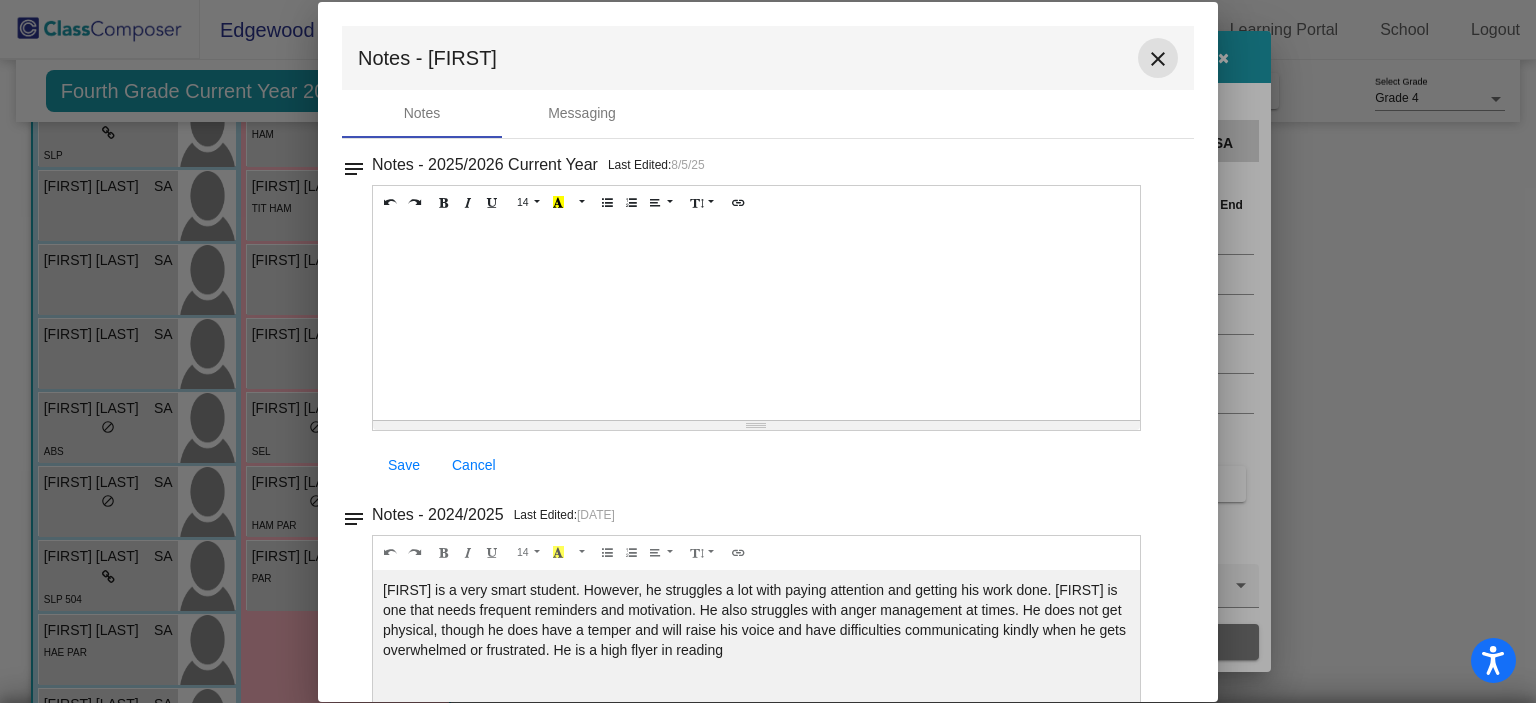 click on "close" at bounding box center (1158, 59) 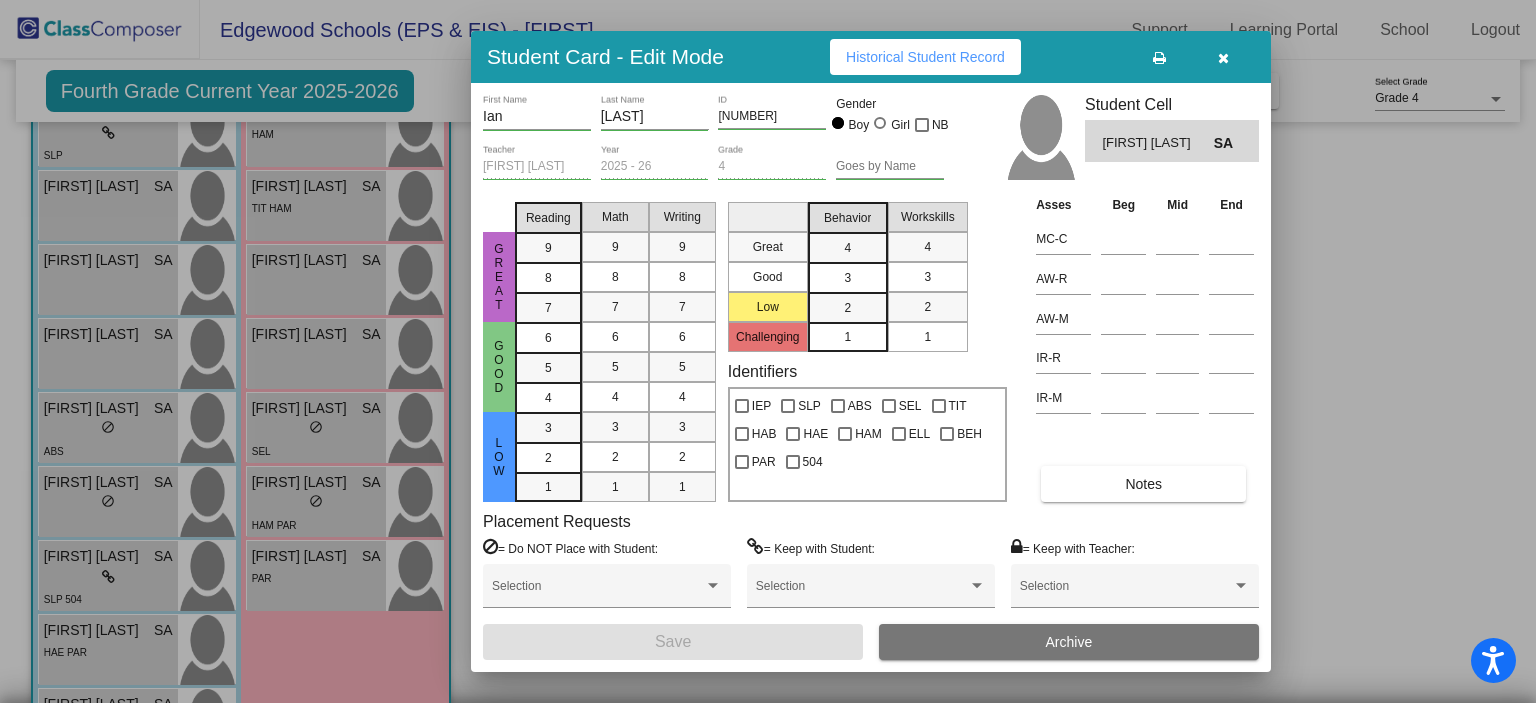 click at bounding box center (1223, 58) 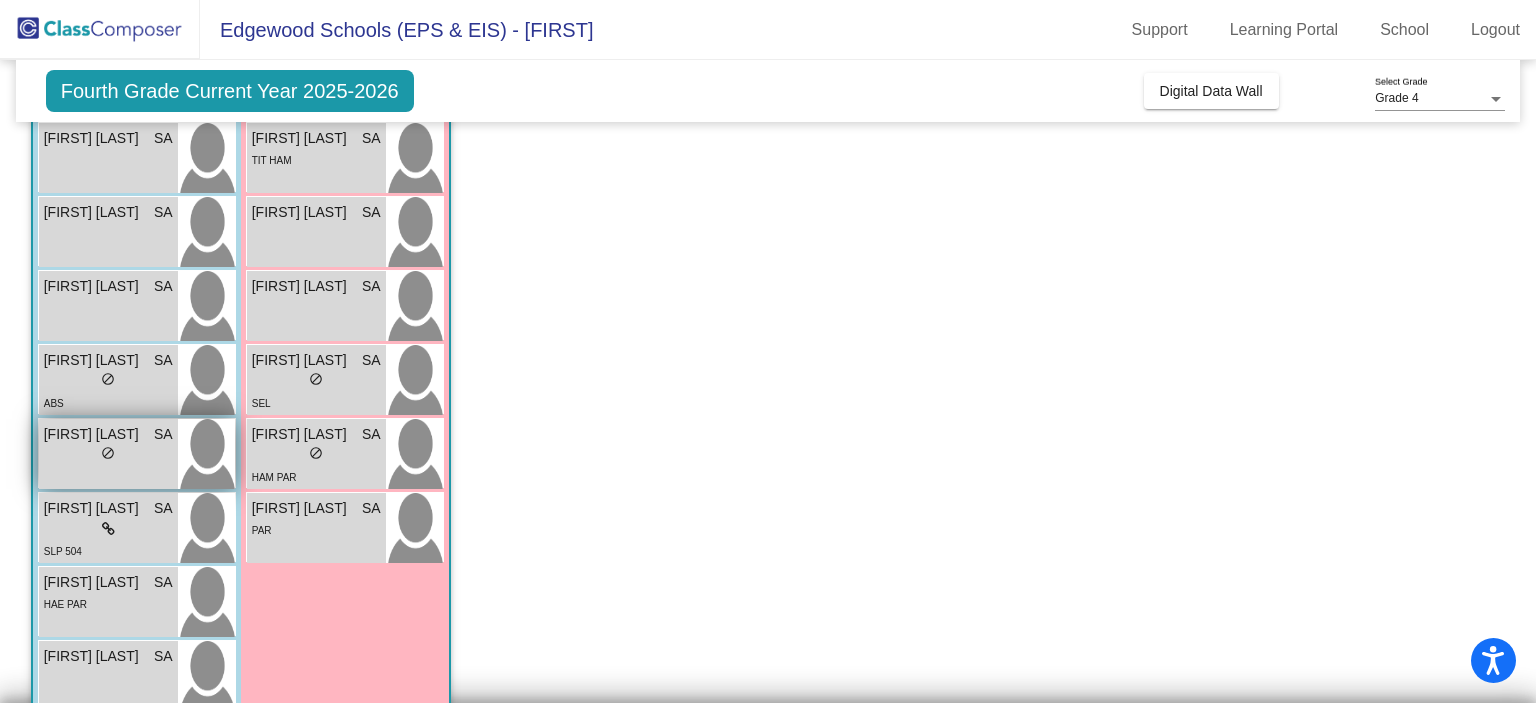 scroll, scrollTop: 568, scrollLeft: 0, axis: vertical 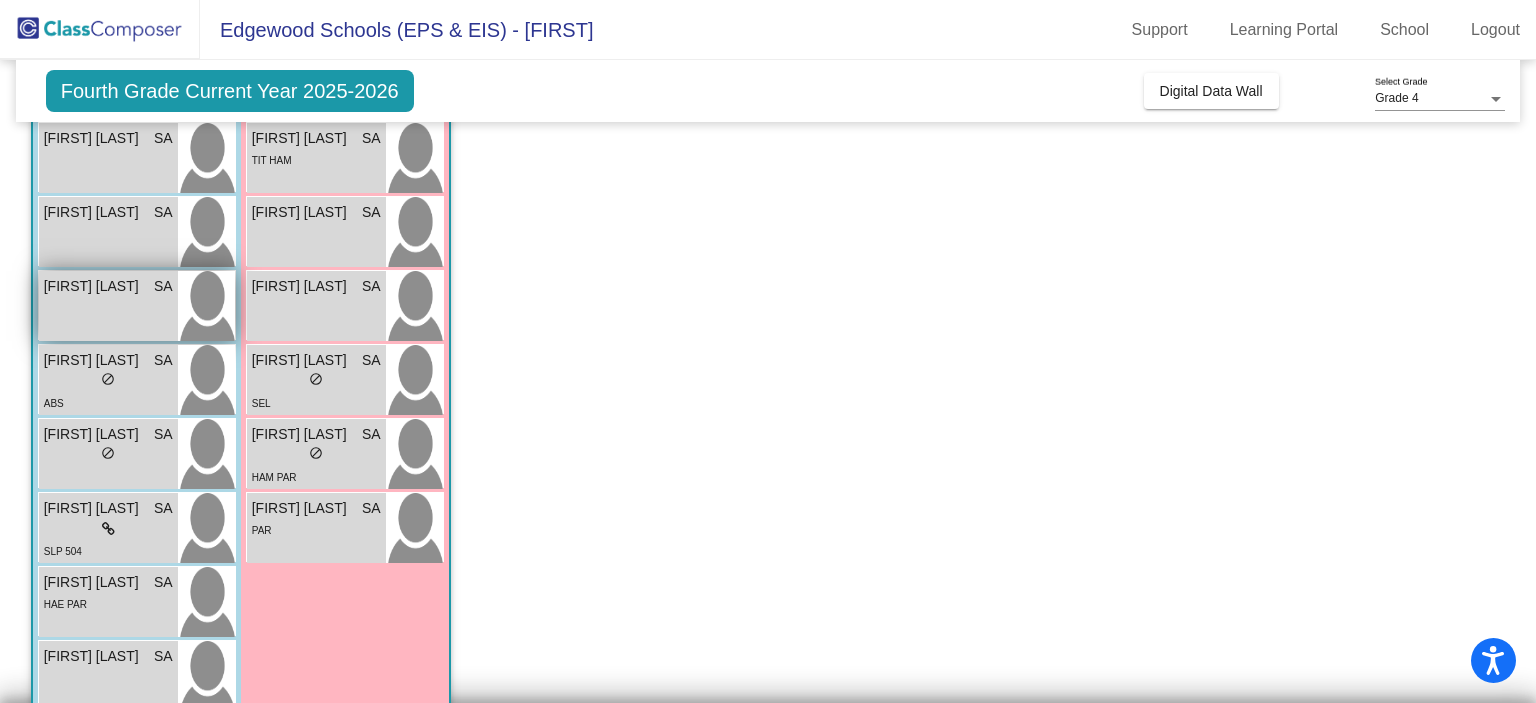 click on "[FIRST] [LAST] SA lock do_not_disturb_alt" at bounding box center [108, 306] 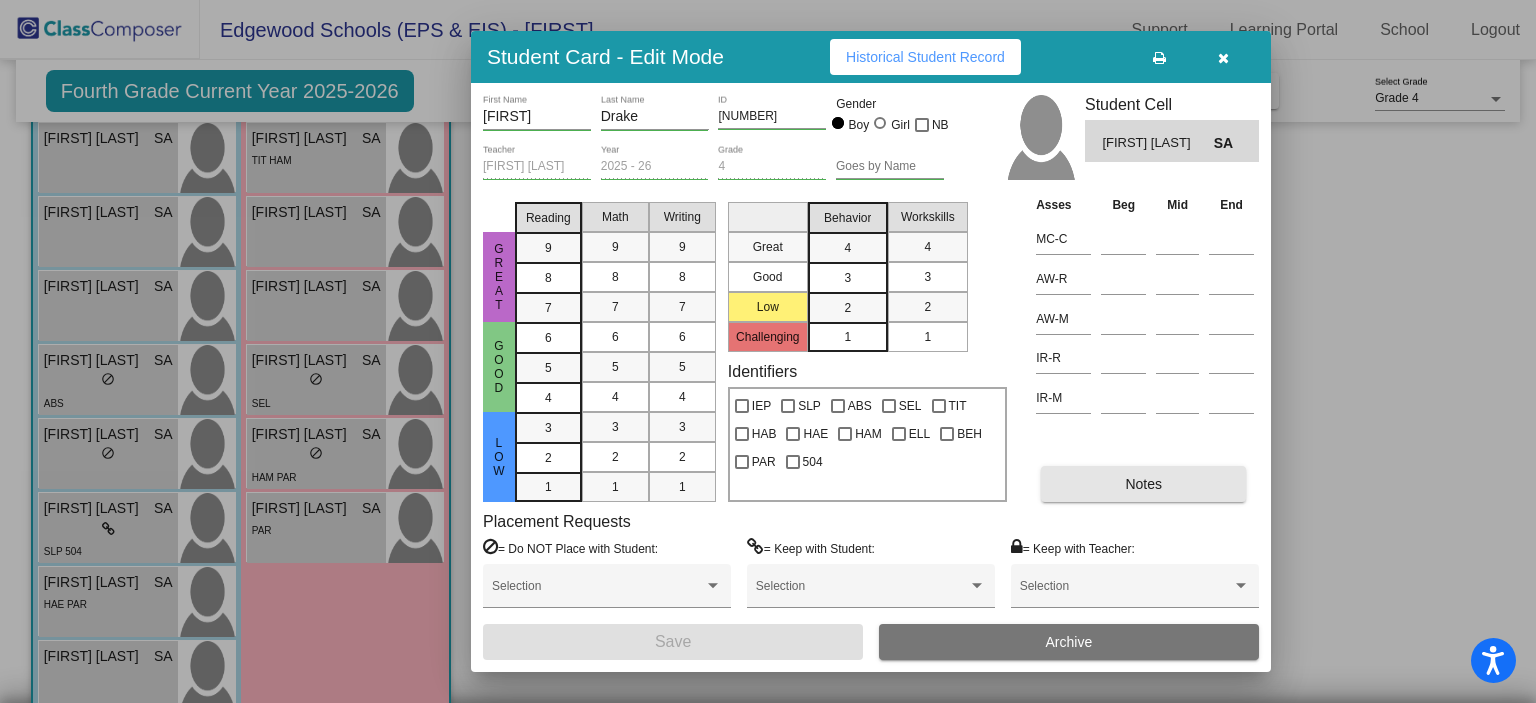 click on "Notes" at bounding box center (1143, 484) 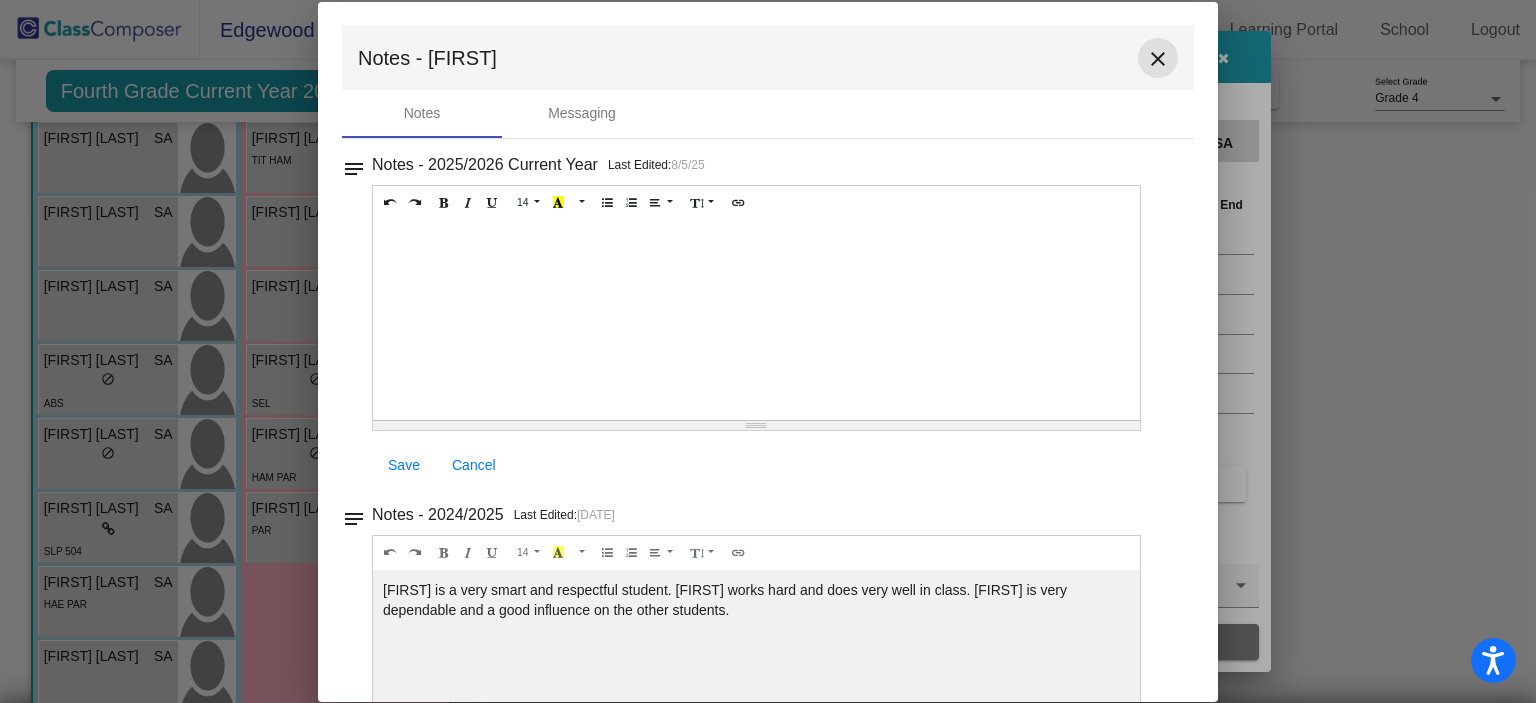 click on "close" at bounding box center [1158, 59] 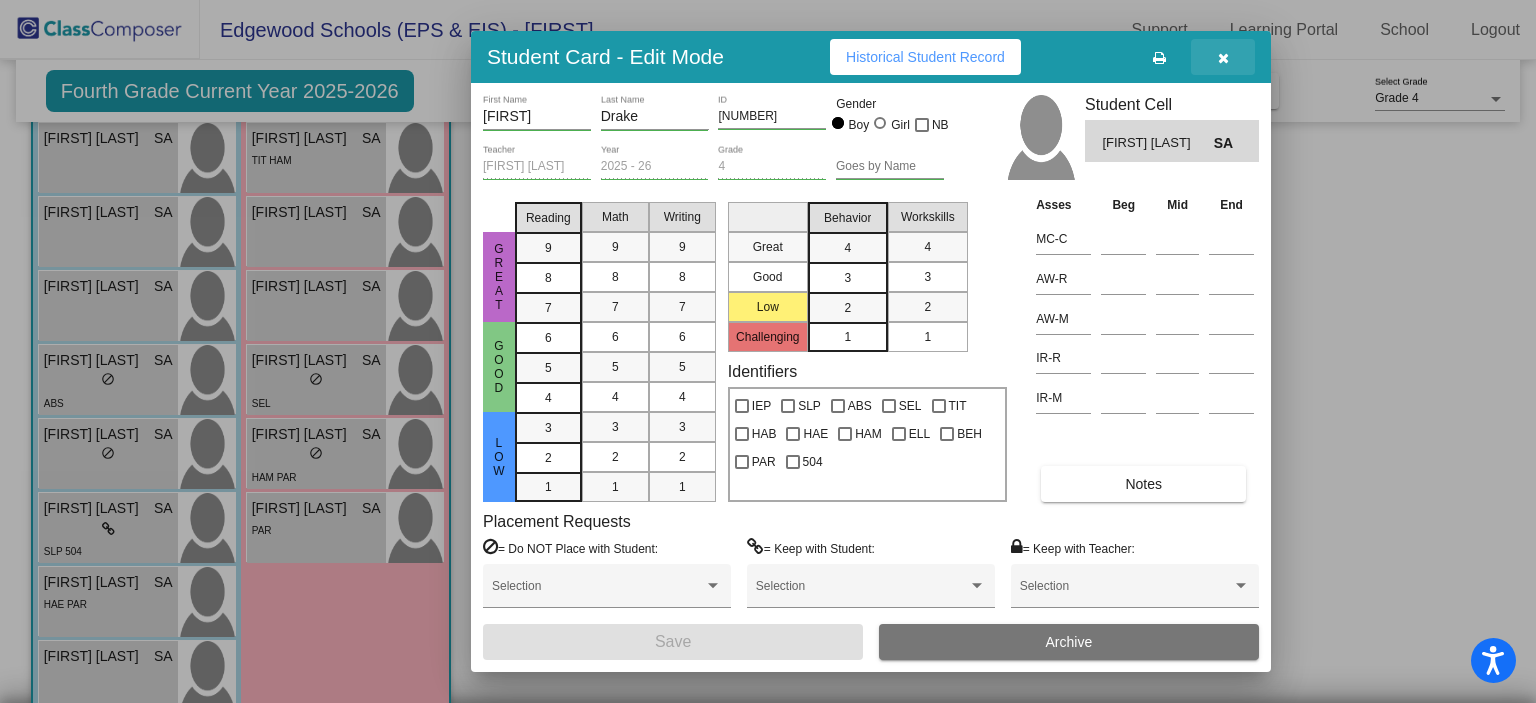 click at bounding box center [1223, 58] 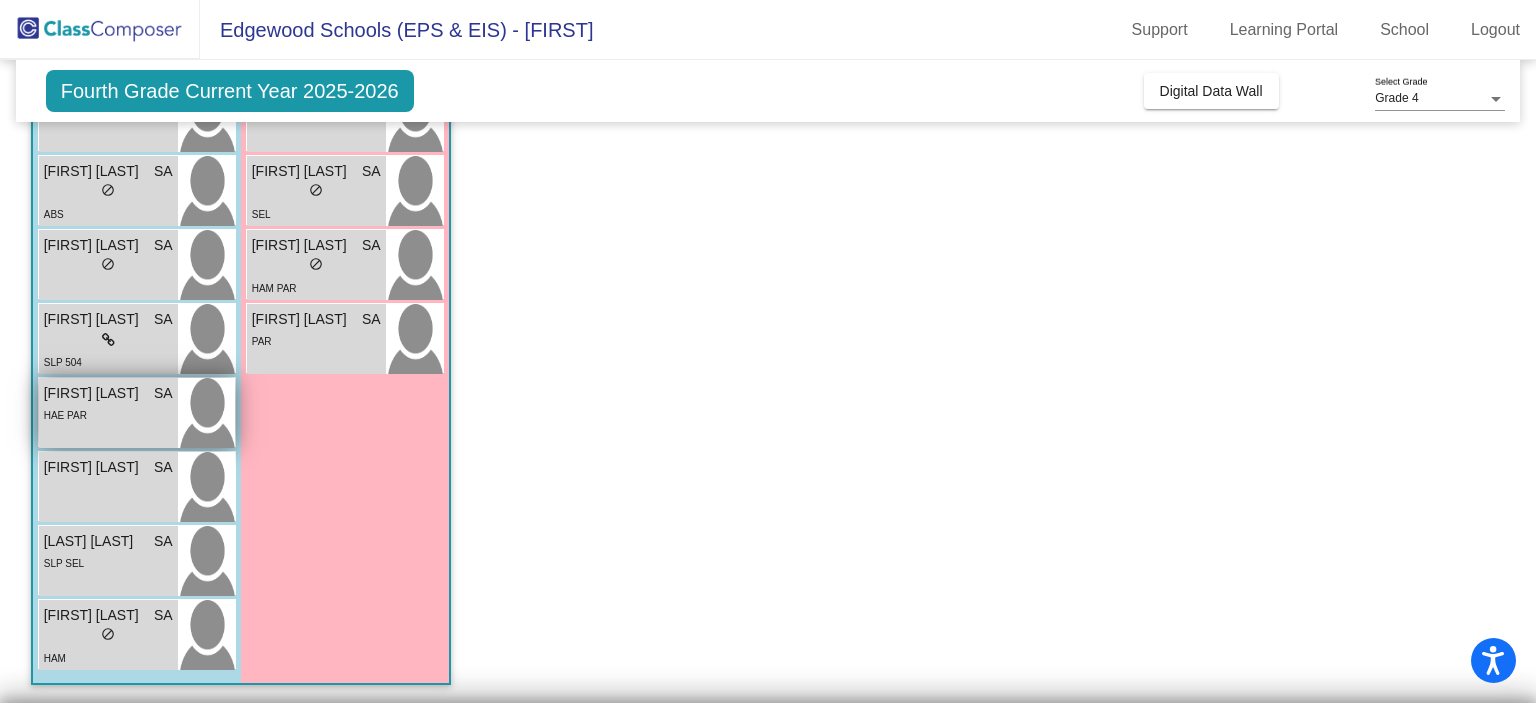 scroll, scrollTop: 756, scrollLeft: 0, axis: vertical 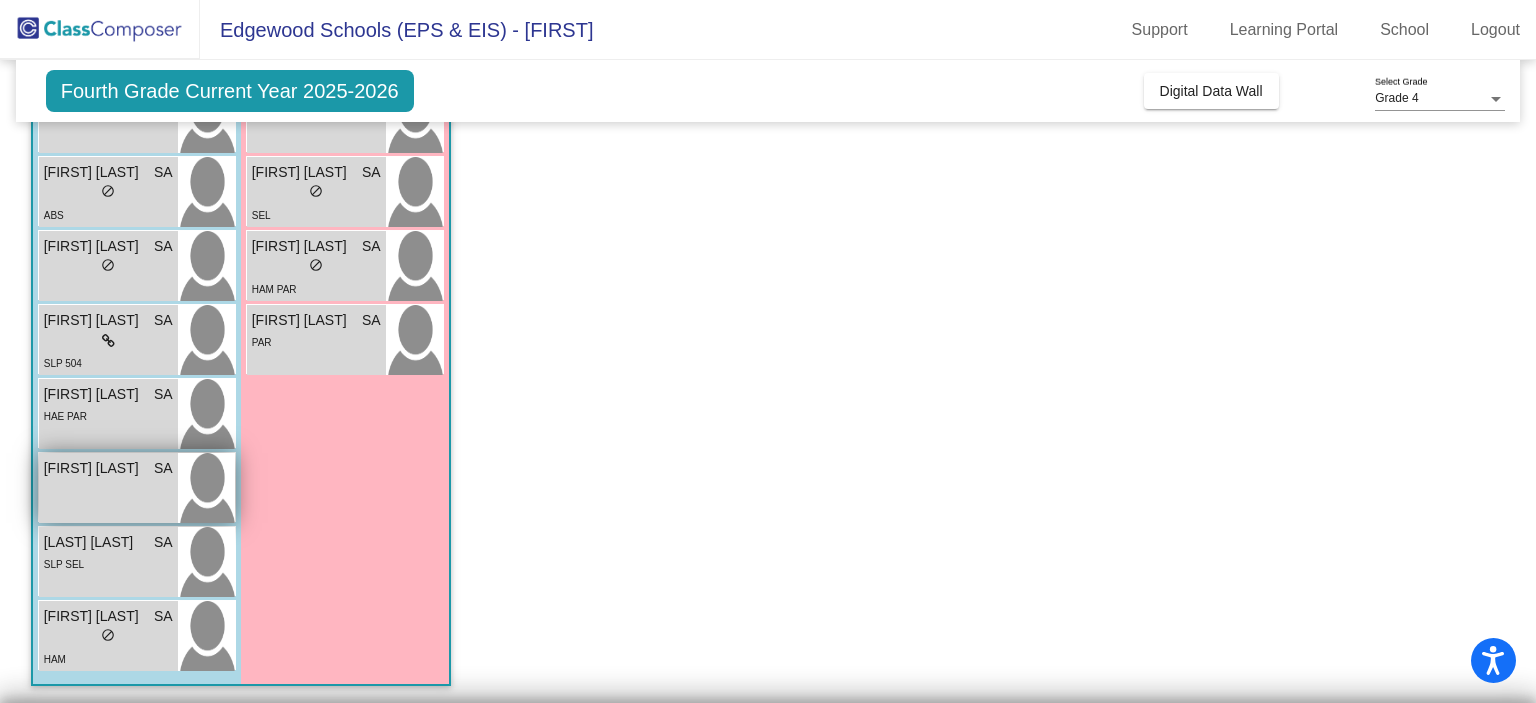 click on "[FIRST] [LAST] SA lock do_not_disturb_alt" at bounding box center [108, 488] 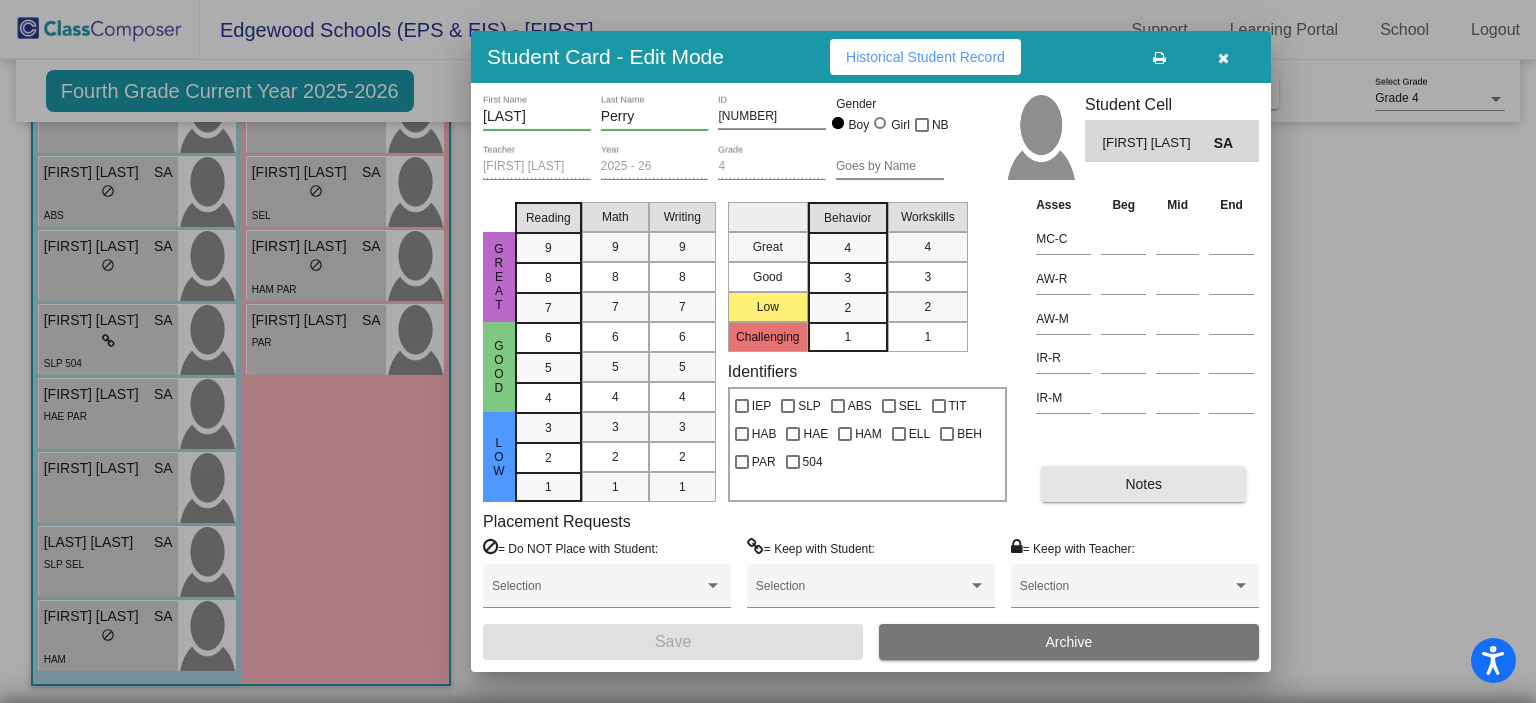click on "Notes" at bounding box center [1143, 484] 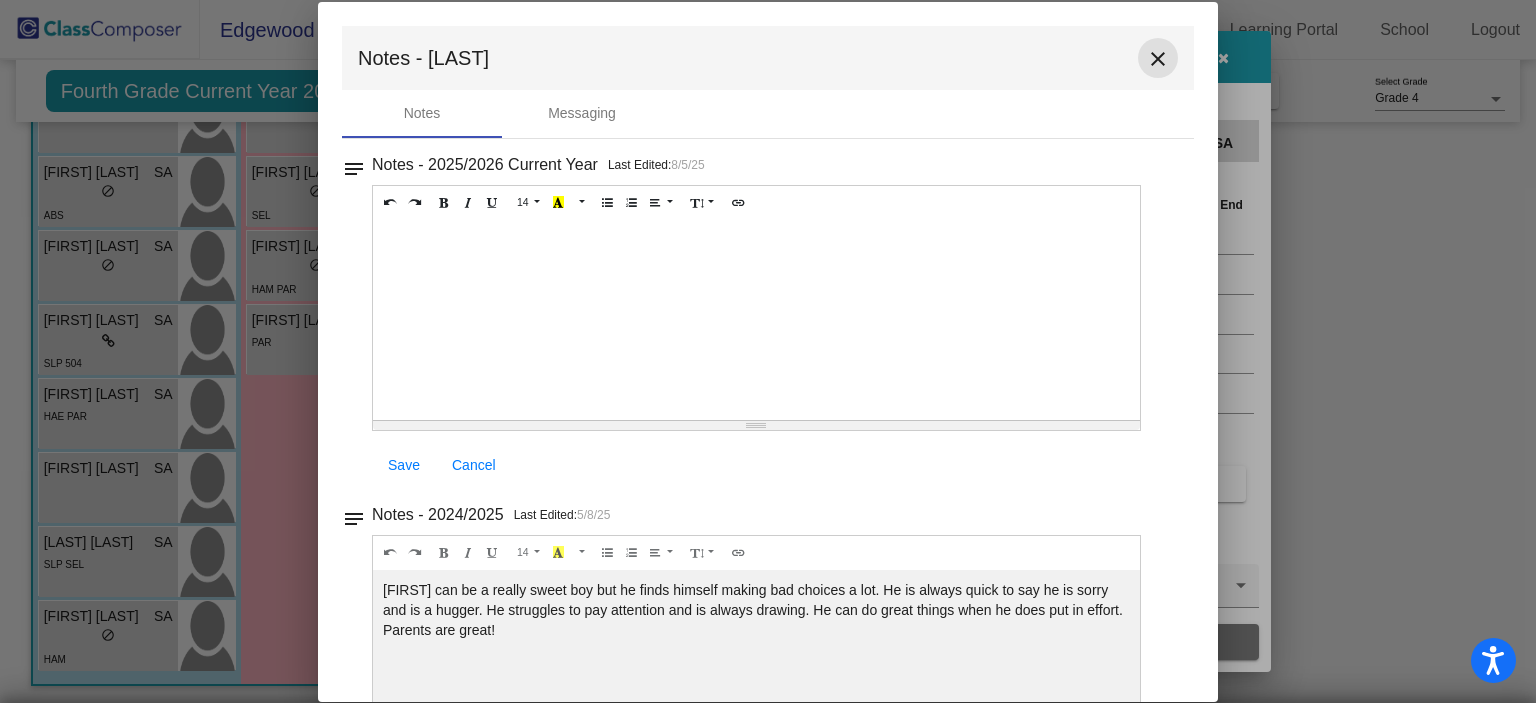 click on "close" at bounding box center (1158, 59) 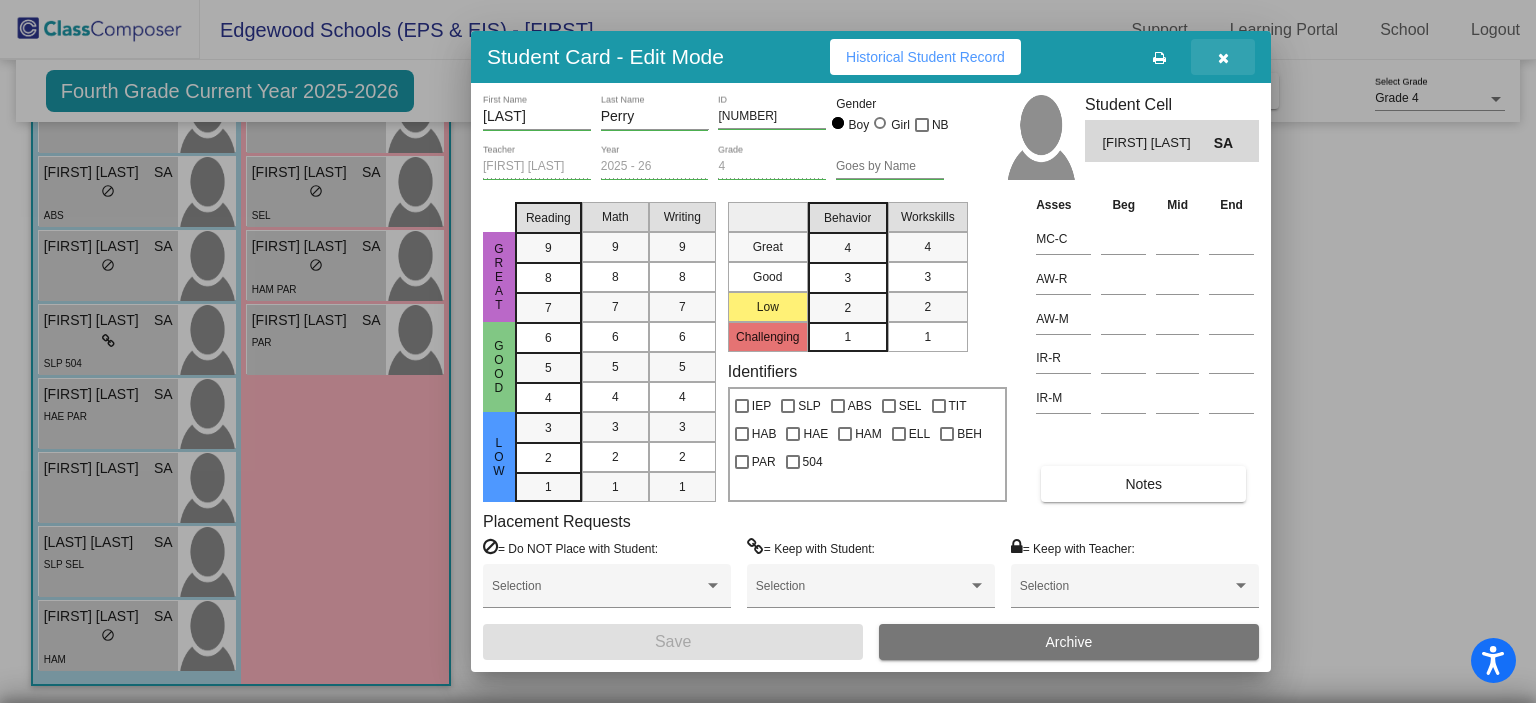 click at bounding box center (1223, 58) 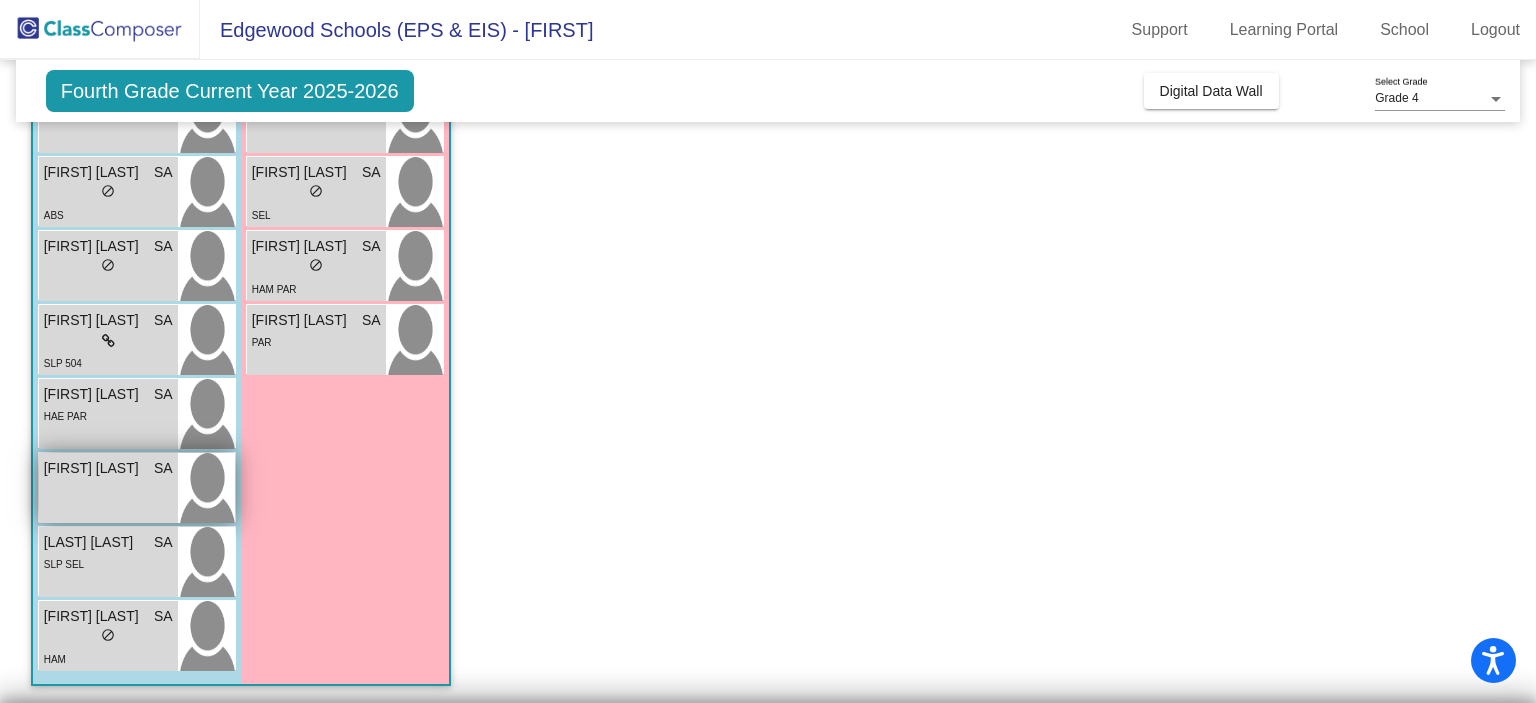 scroll, scrollTop: 757, scrollLeft: 0, axis: vertical 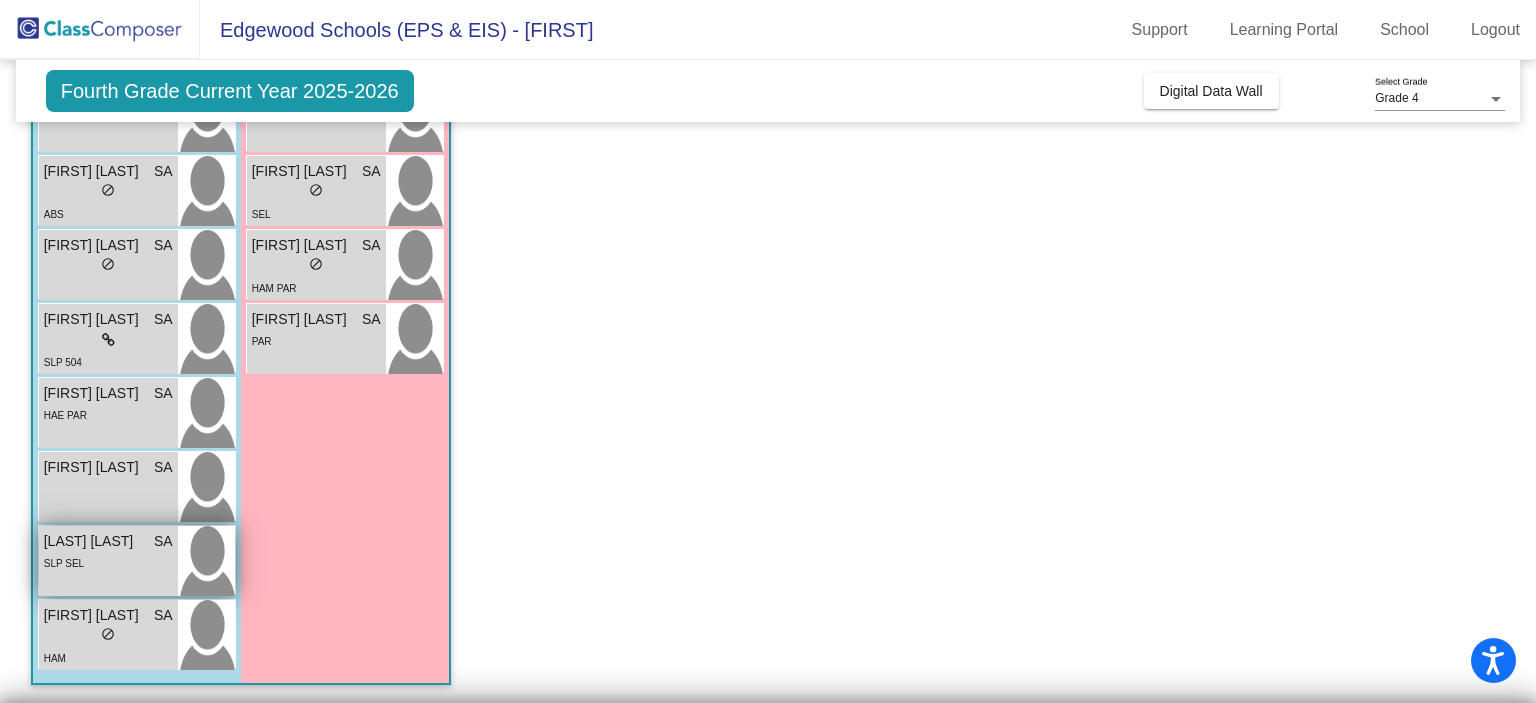 click on "[LAST] [LAST] do_not_disturb_alt SLP SEL" at bounding box center (108, 561) 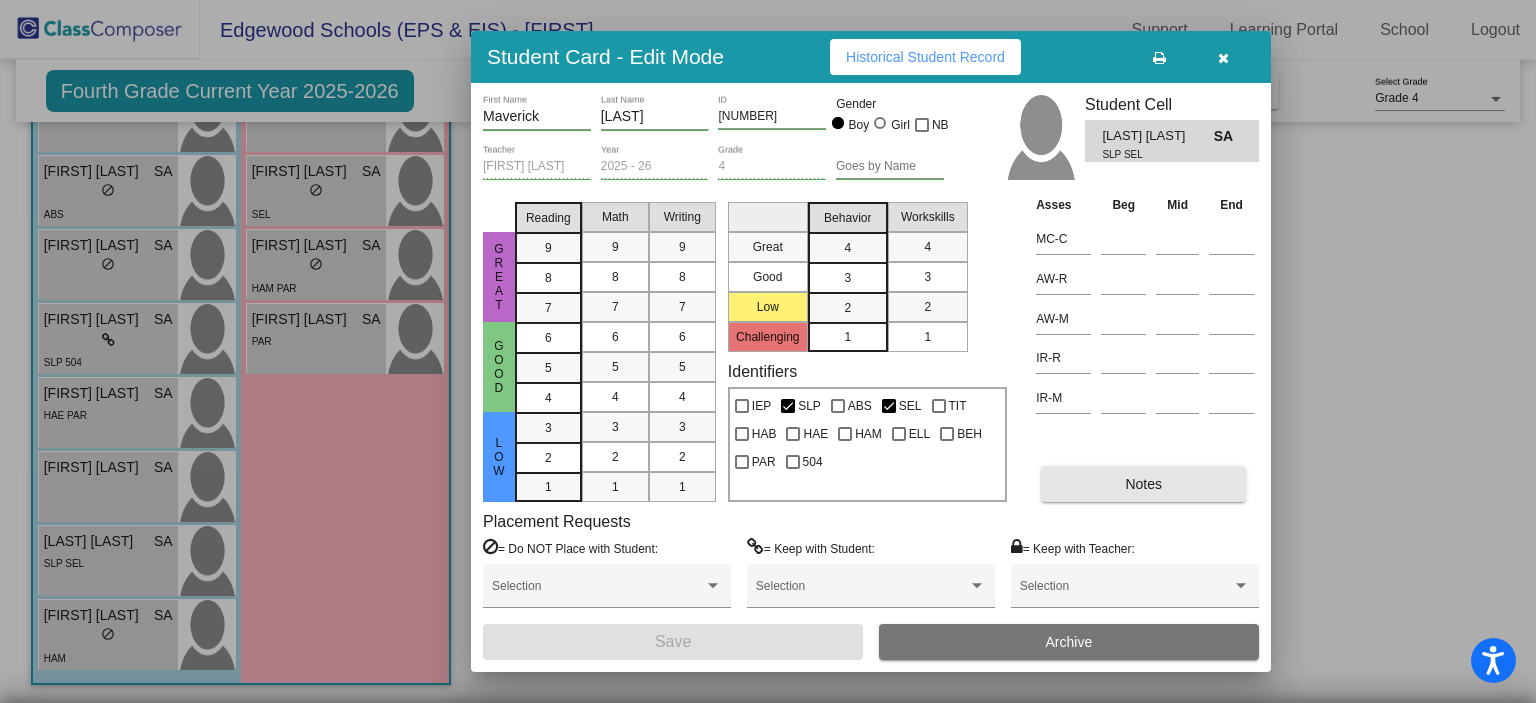 click on "Notes" at bounding box center [1143, 484] 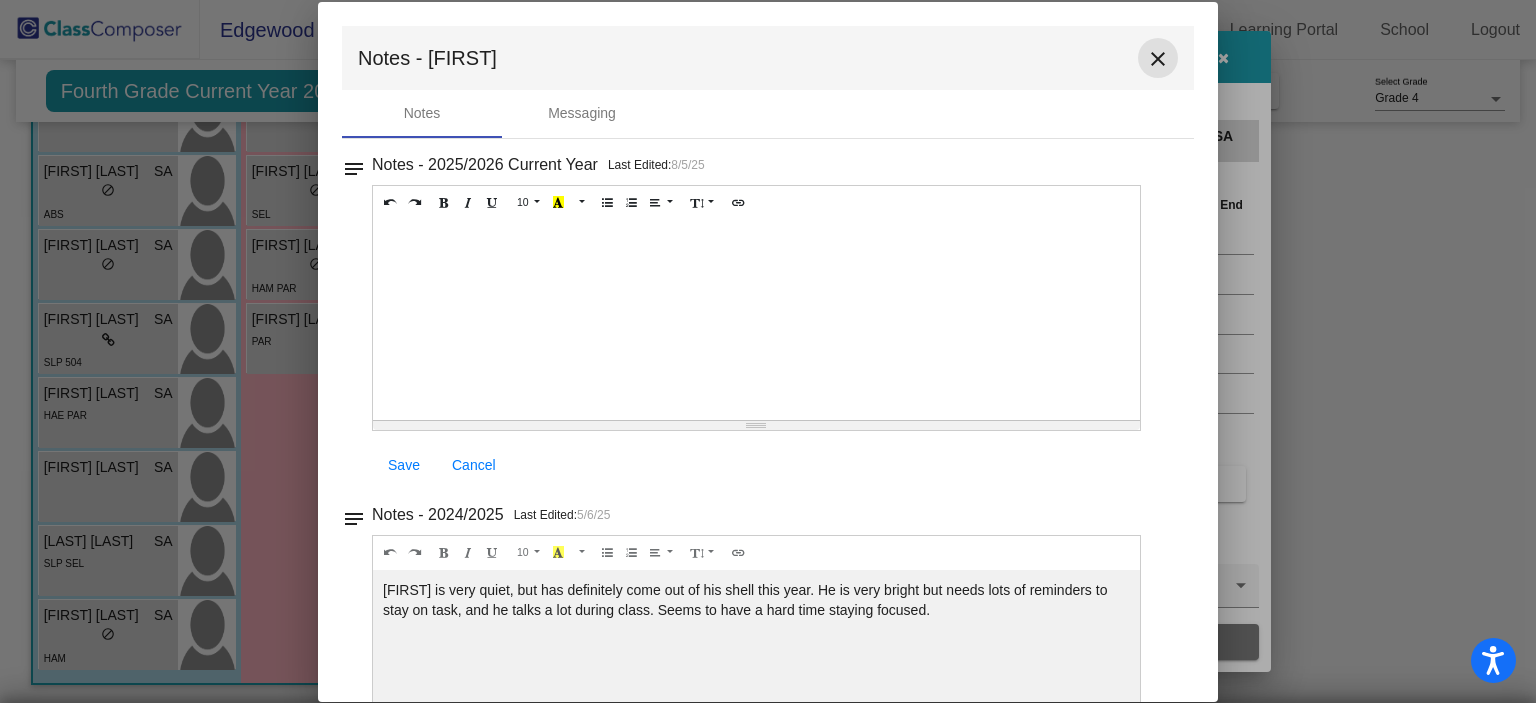 click on "close" at bounding box center (1158, 59) 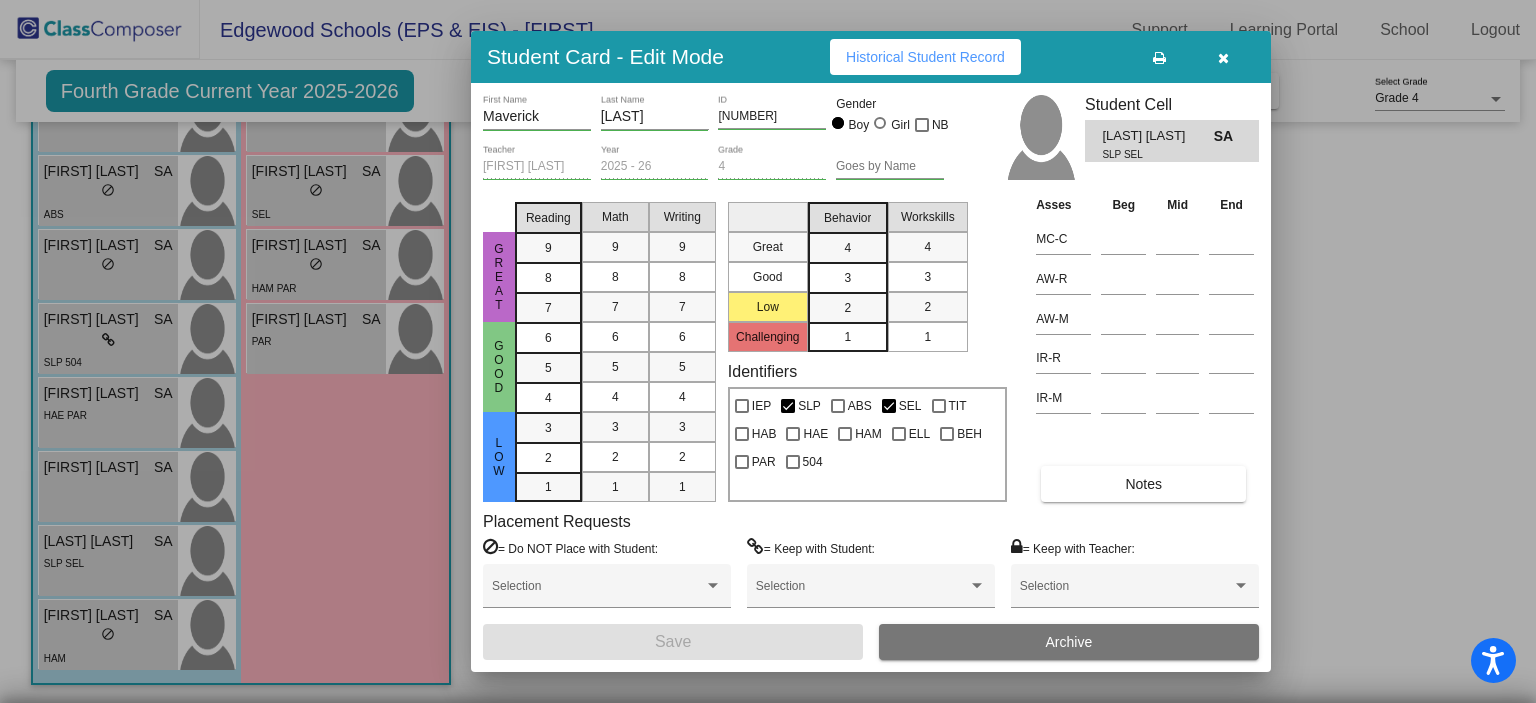 click at bounding box center [1223, 57] 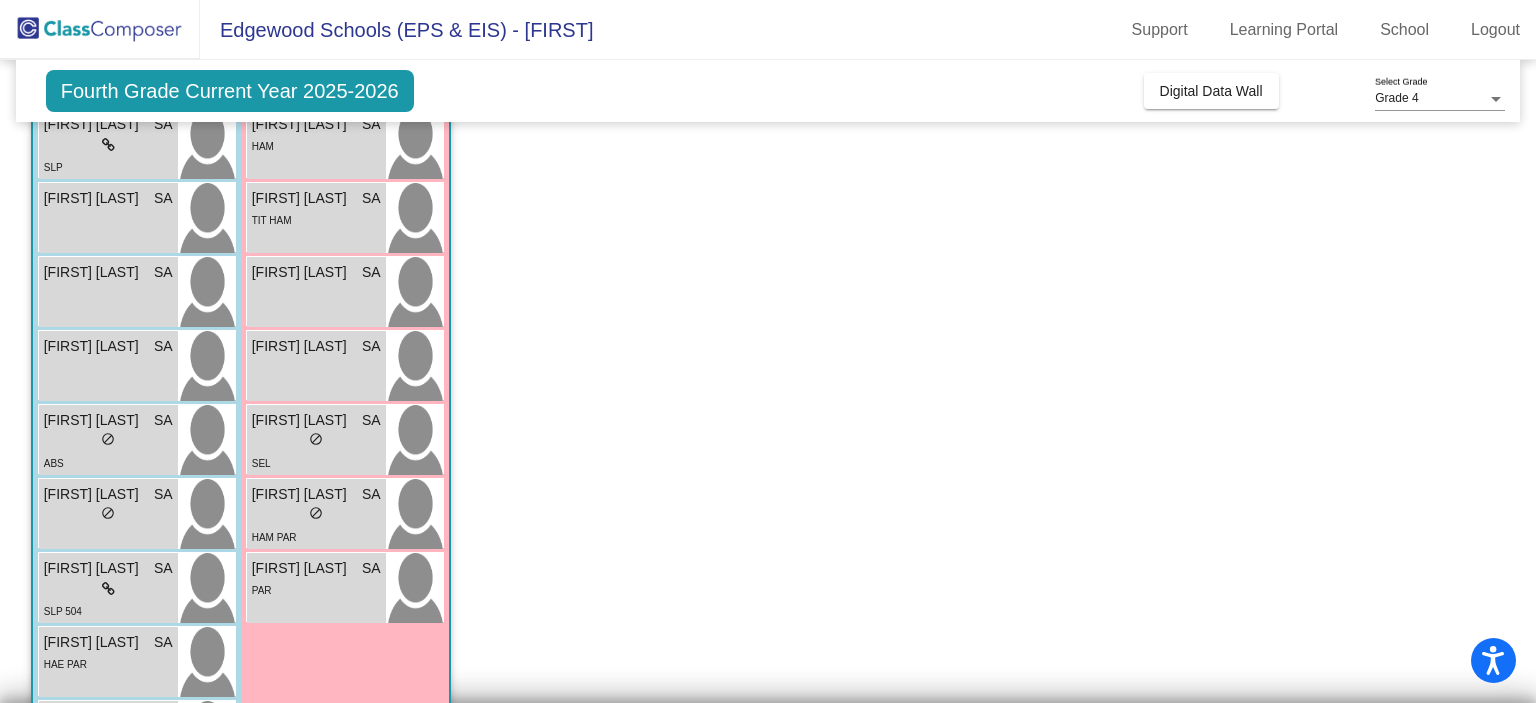 scroll, scrollTop: 437, scrollLeft: 0, axis: vertical 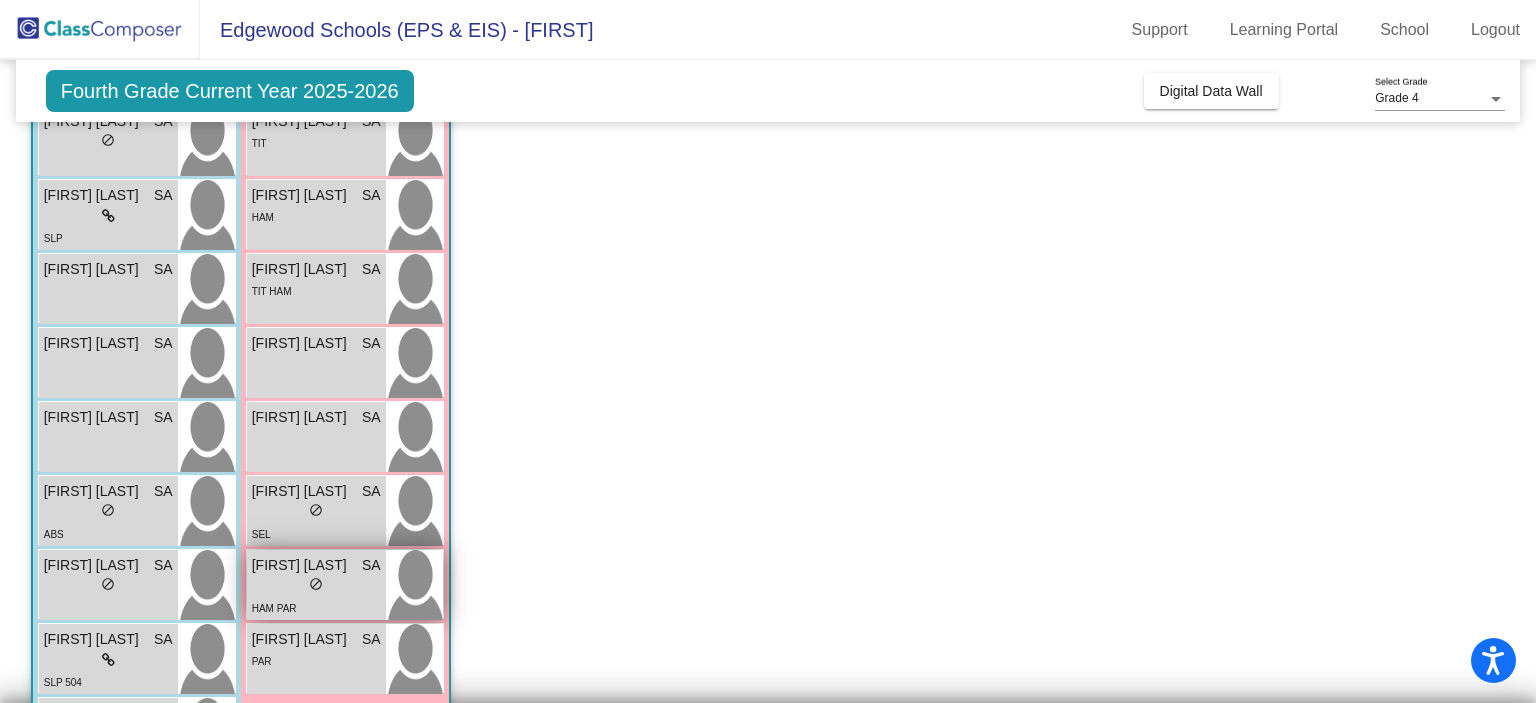 click on "[FIRST] [LAST]" at bounding box center [302, 565] 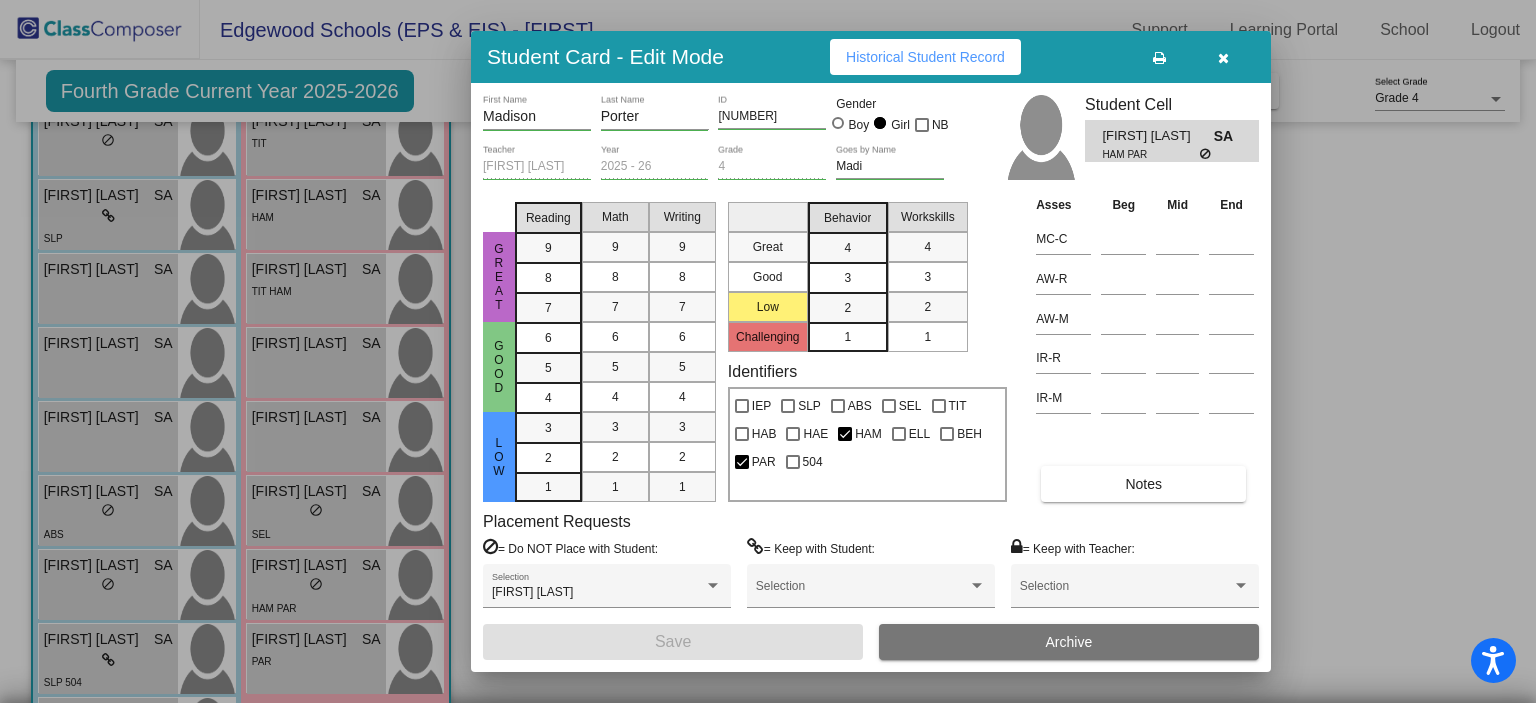 click at bounding box center [1223, 58] 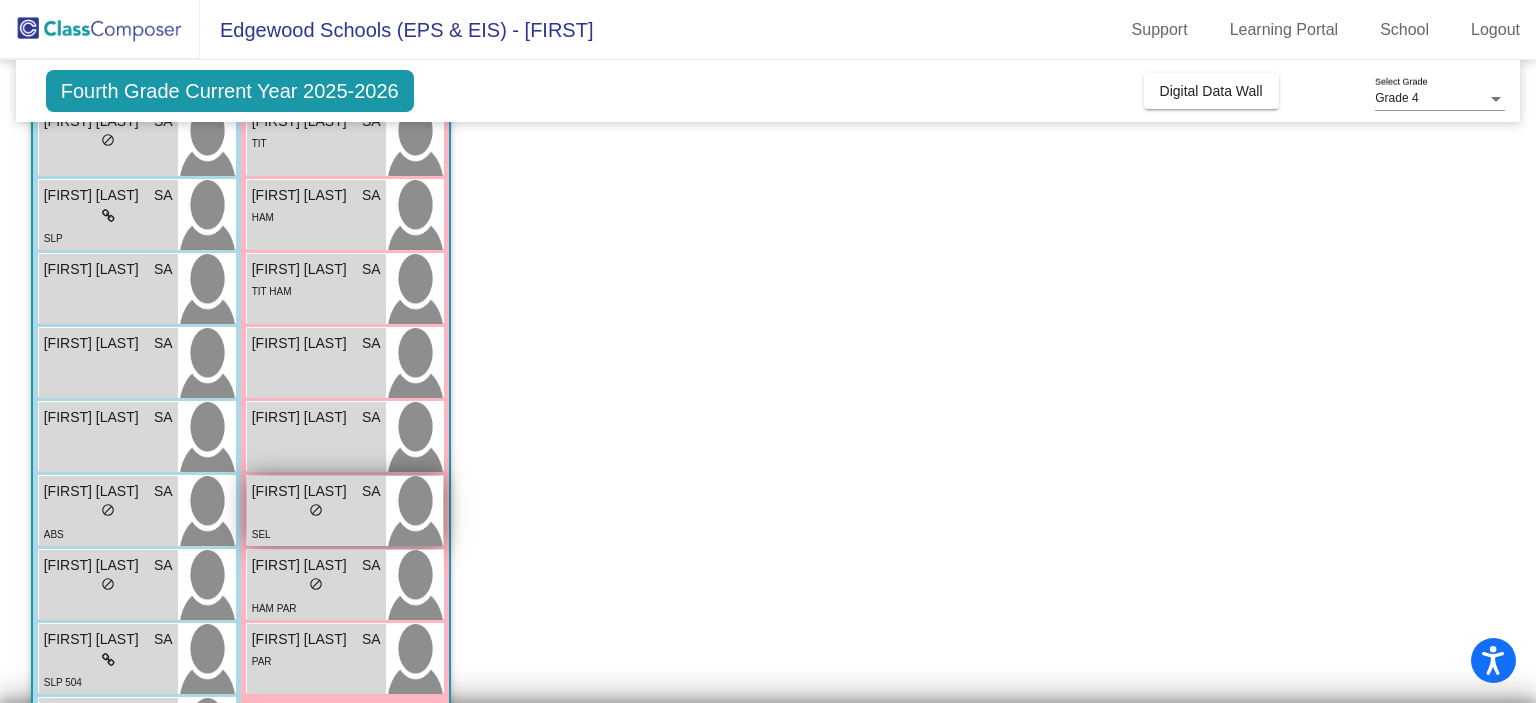 click on "SEL" at bounding box center (316, 533) 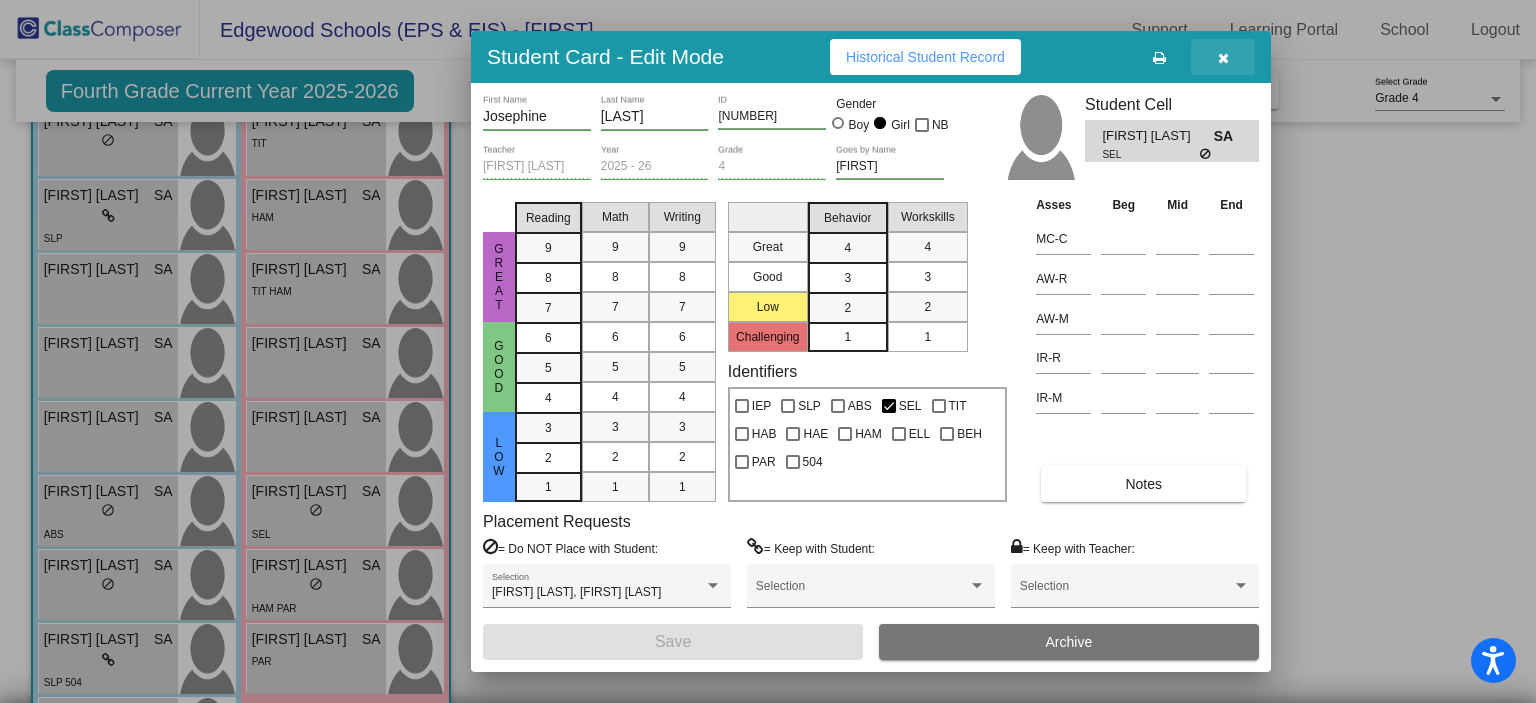 click at bounding box center [1223, 58] 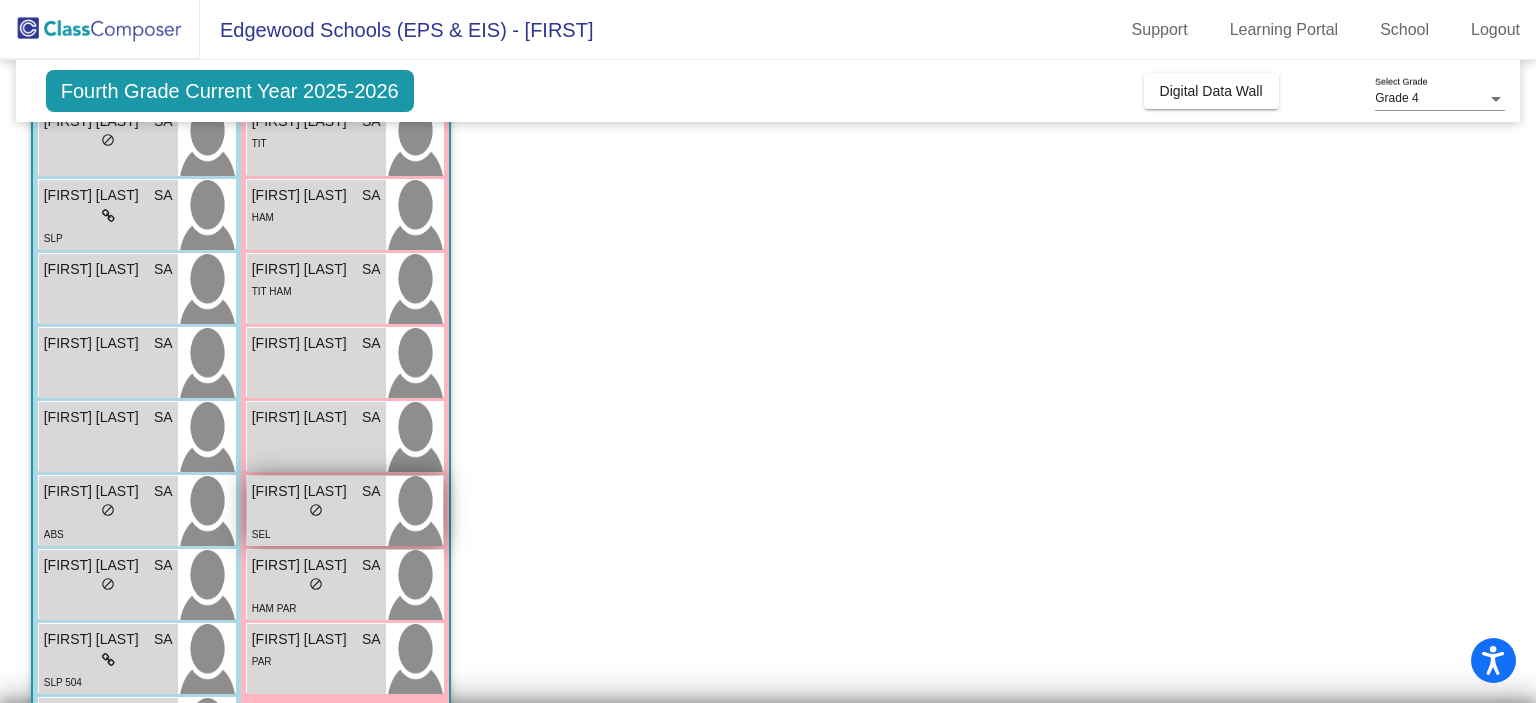 click on "SEL" at bounding box center [261, 534] 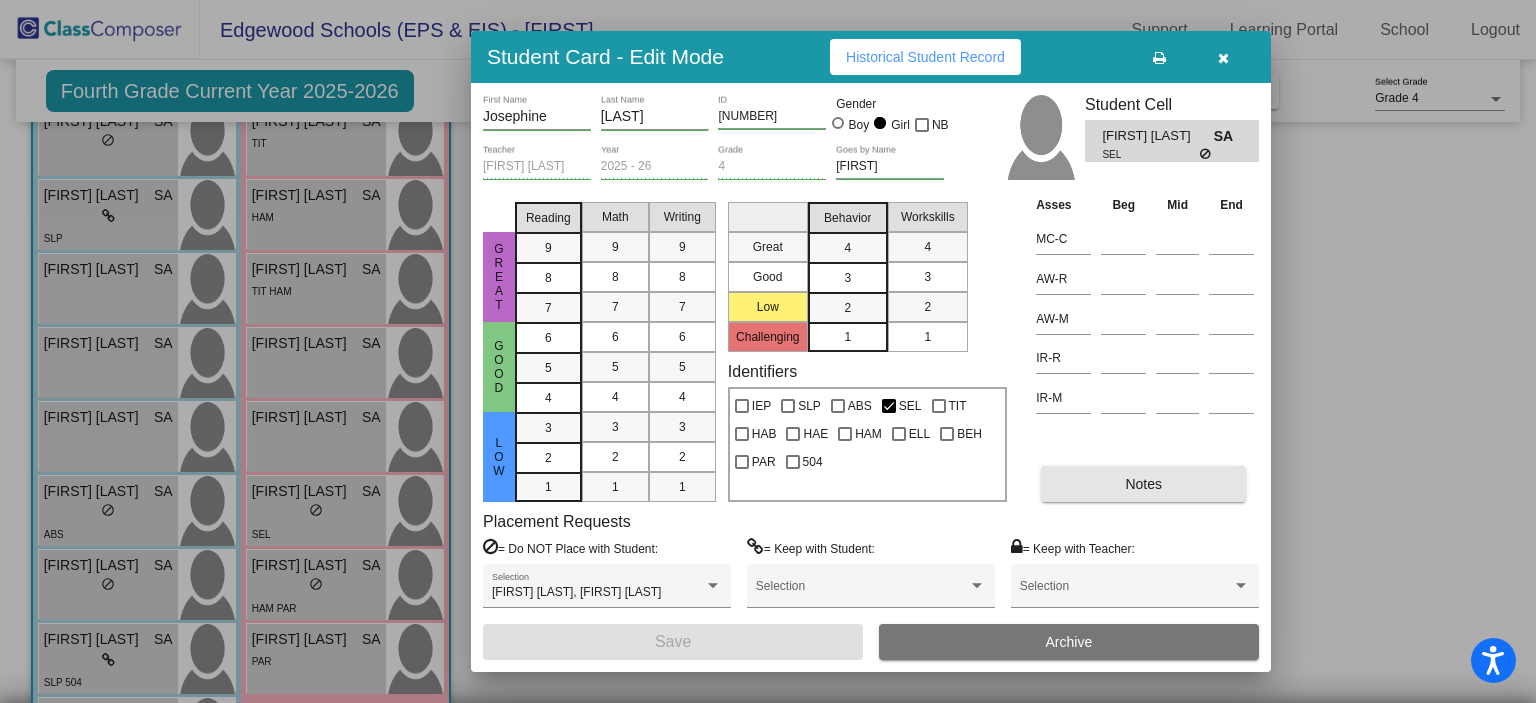 click on "Notes" at bounding box center (1143, 484) 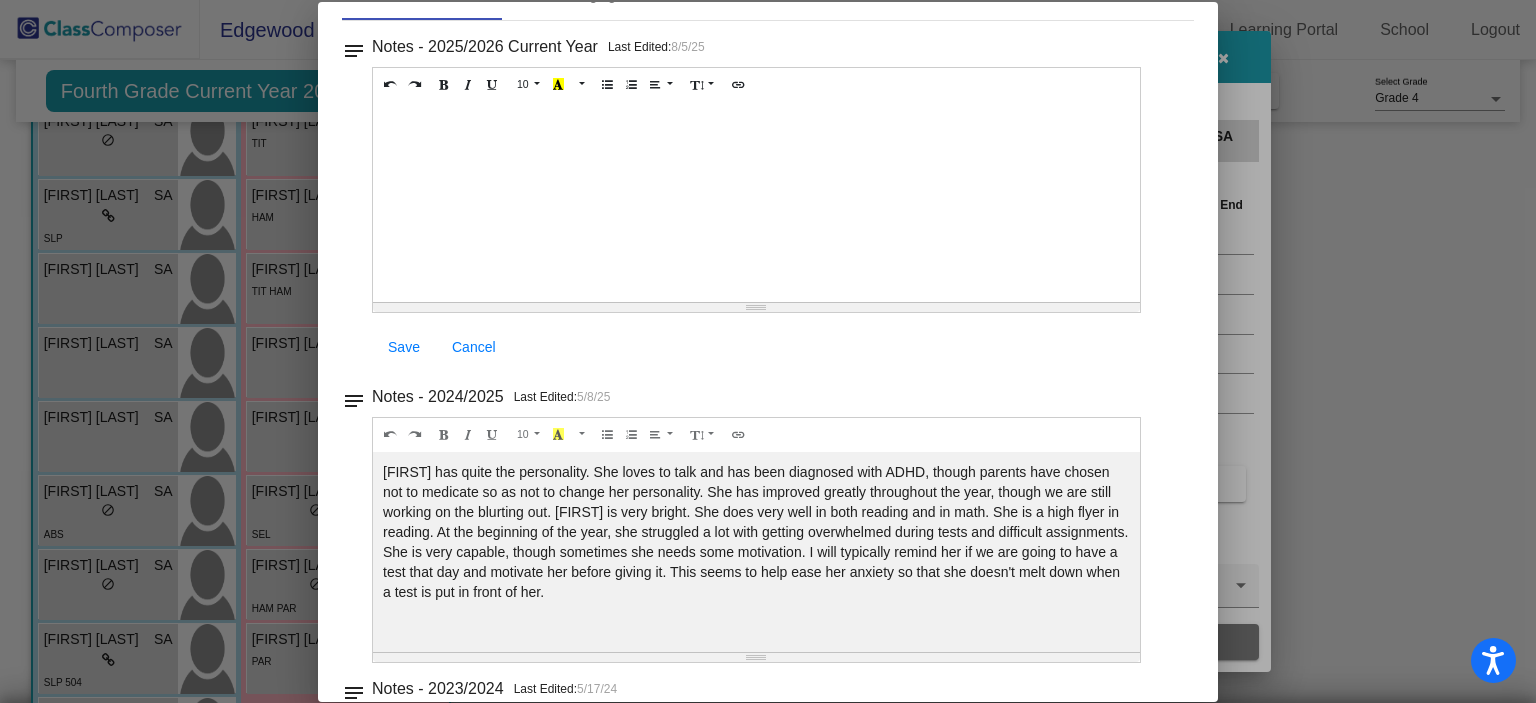 scroll, scrollTop: 0, scrollLeft: 0, axis: both 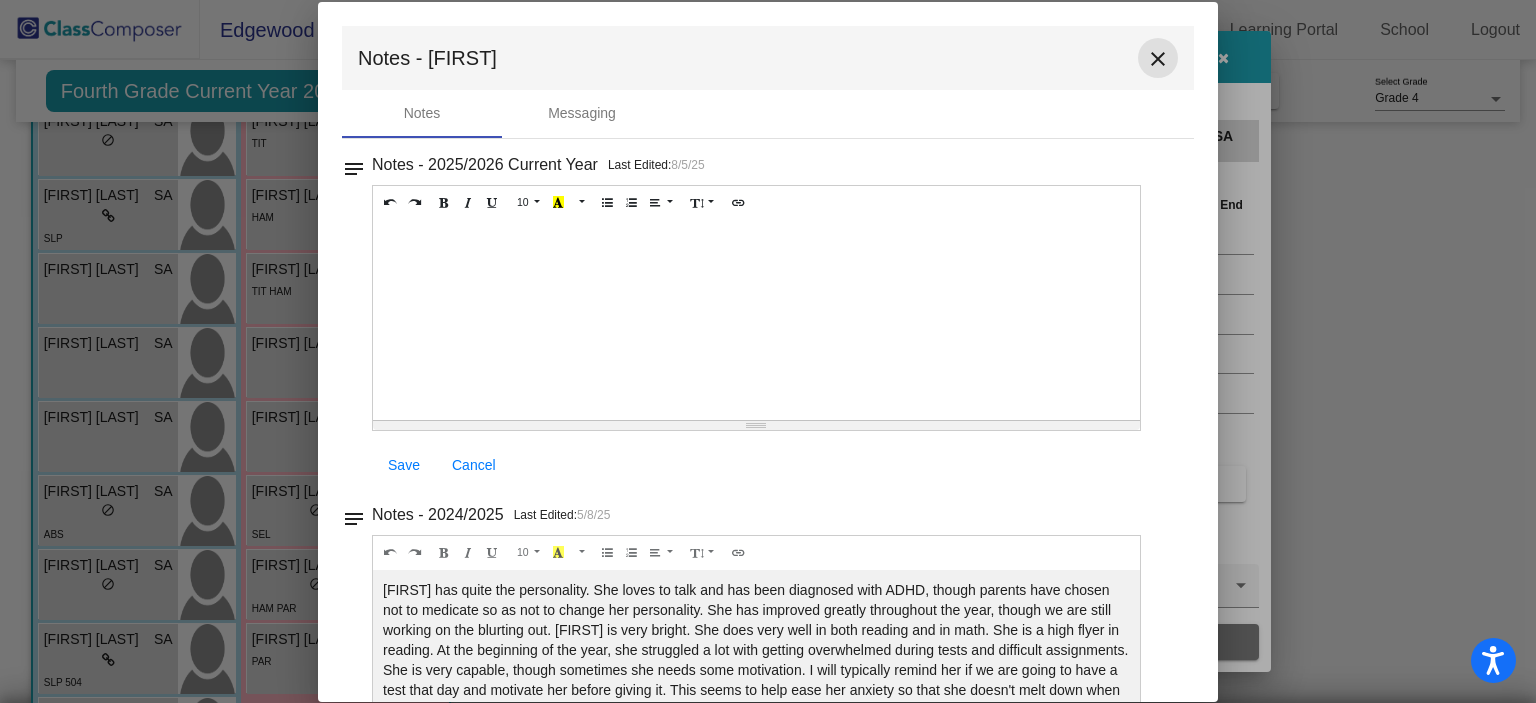 click on "close" at bounding box center [1158, 59] 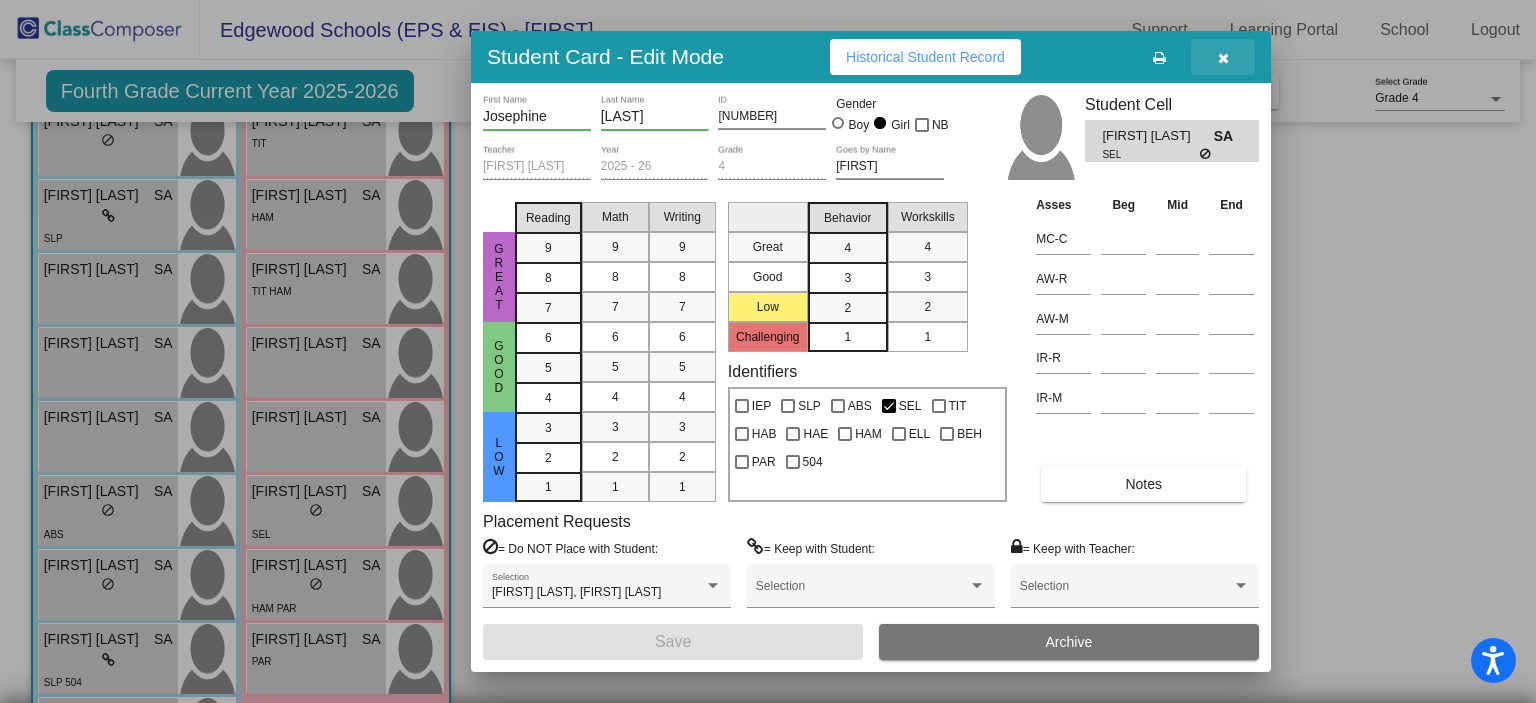 click at bounding box center [1223, 57] 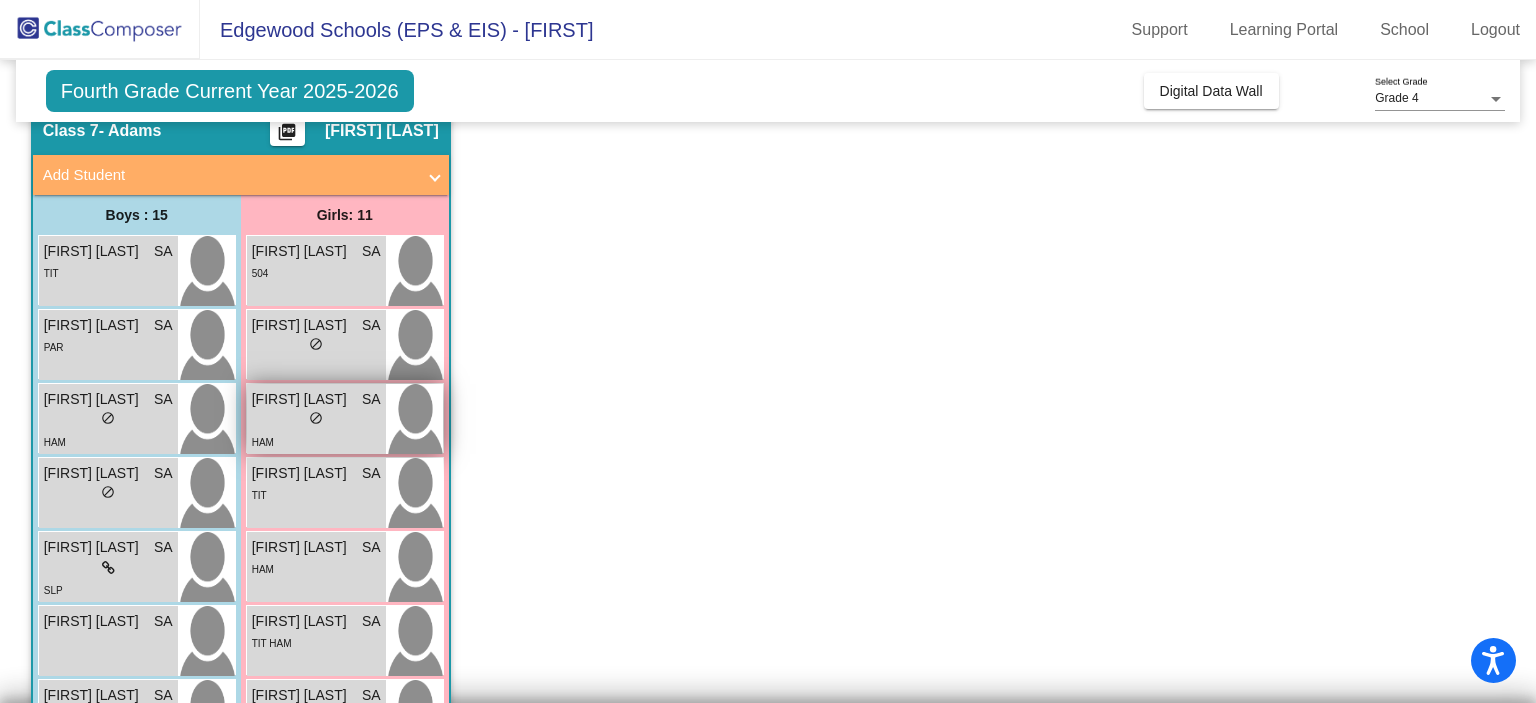scroll, scrollTop: 48, scrollLeft: 0, axis: vertical 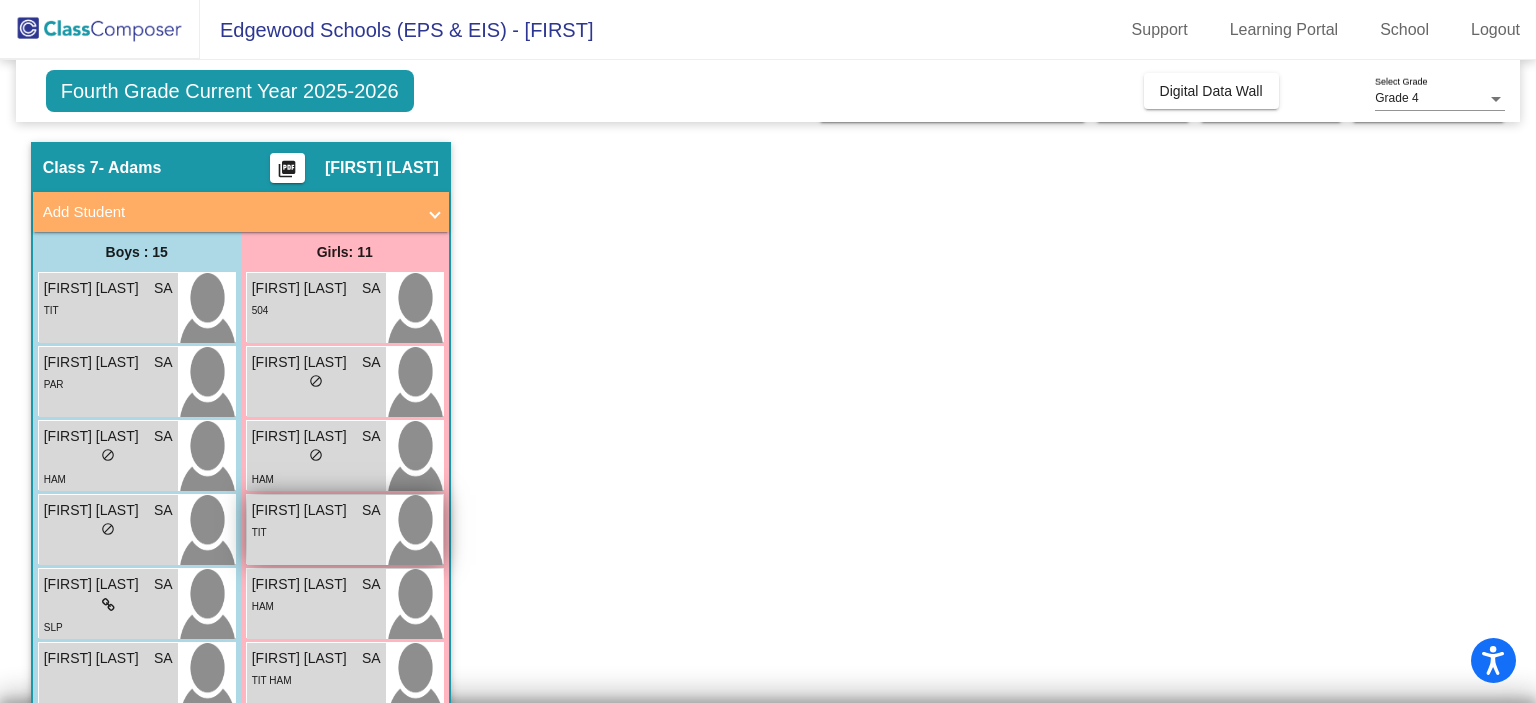 click on "[FIRST] [LAST] SA lock do_not_disturb_alt TIT" at bounding box center [316, 530] 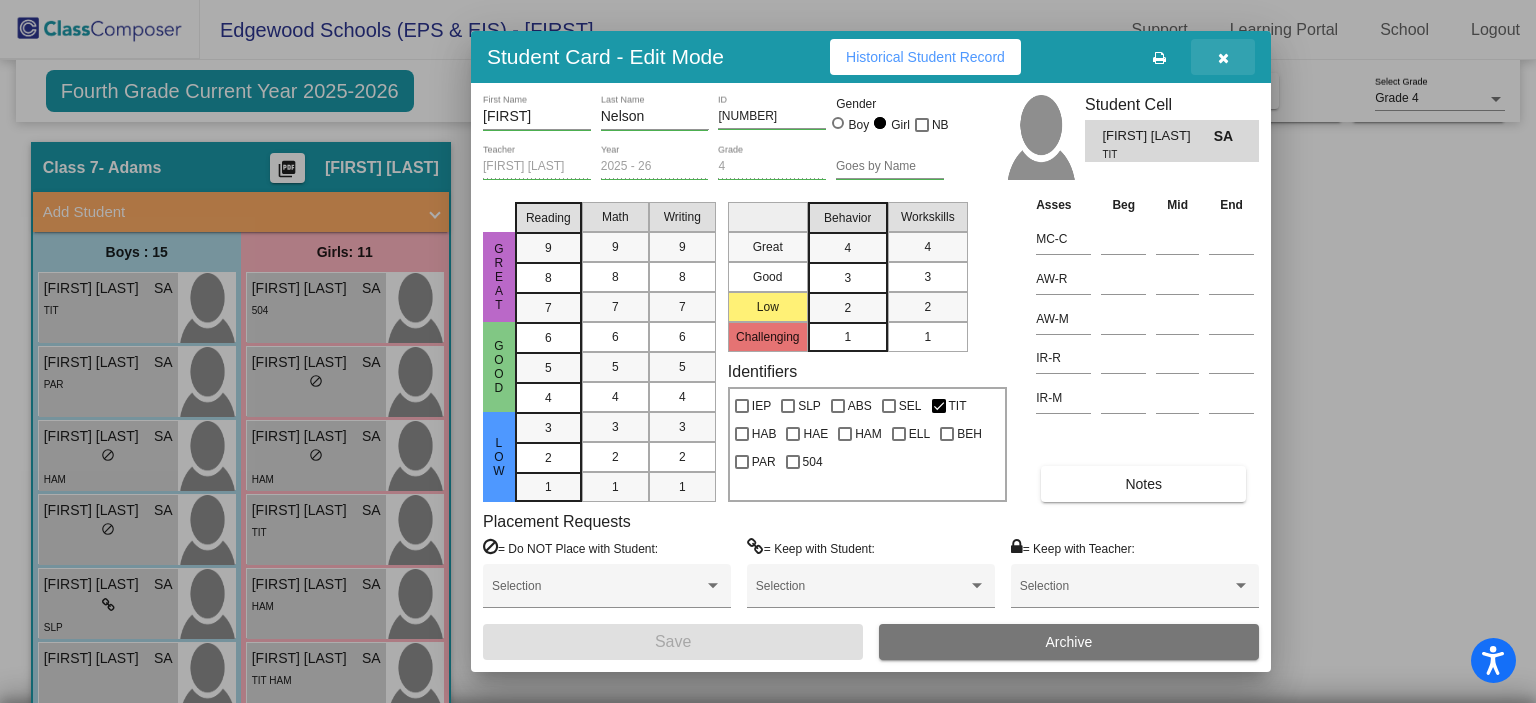 click at bounding box center (1223, 58) 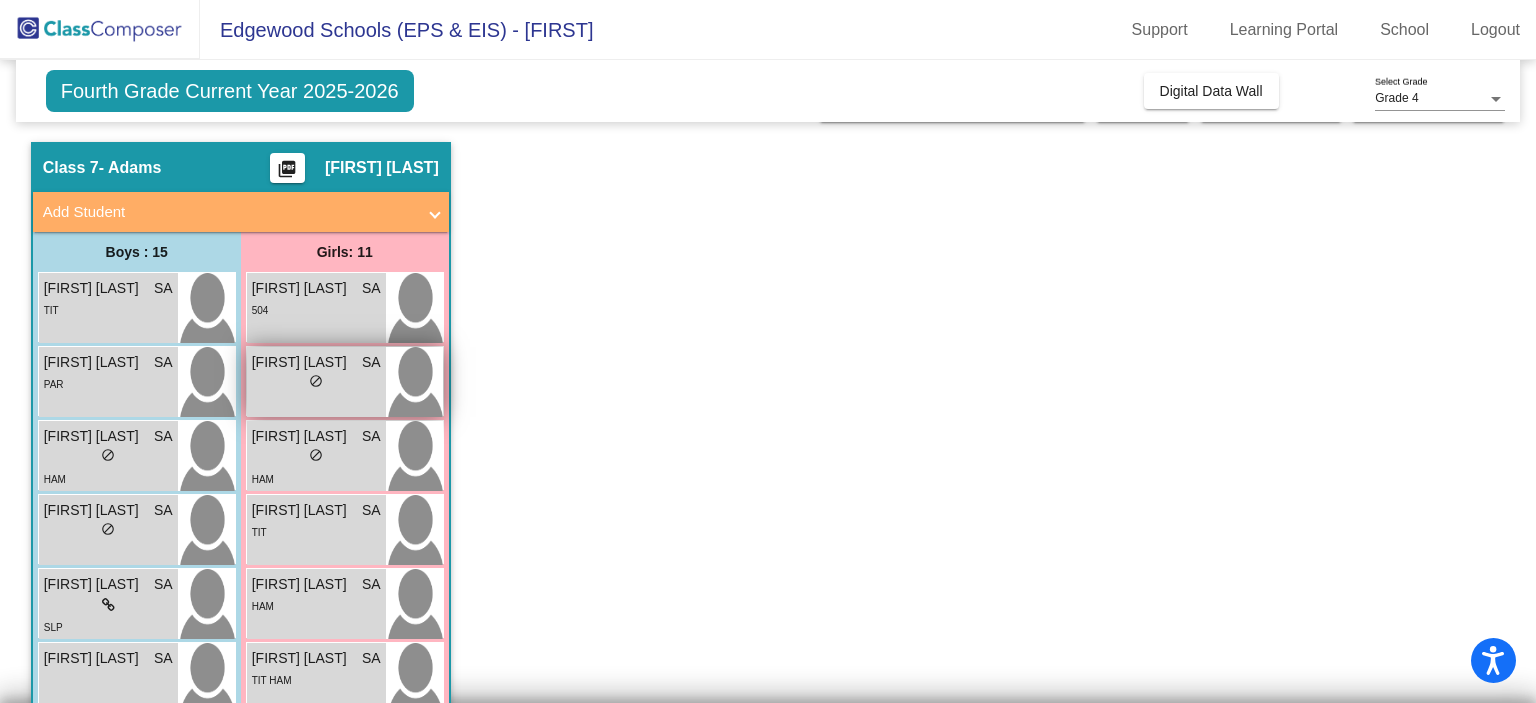 click on "[FIRST] [LAST] SA lock do_not_disturb_alt" at bounding box center [316, 382] 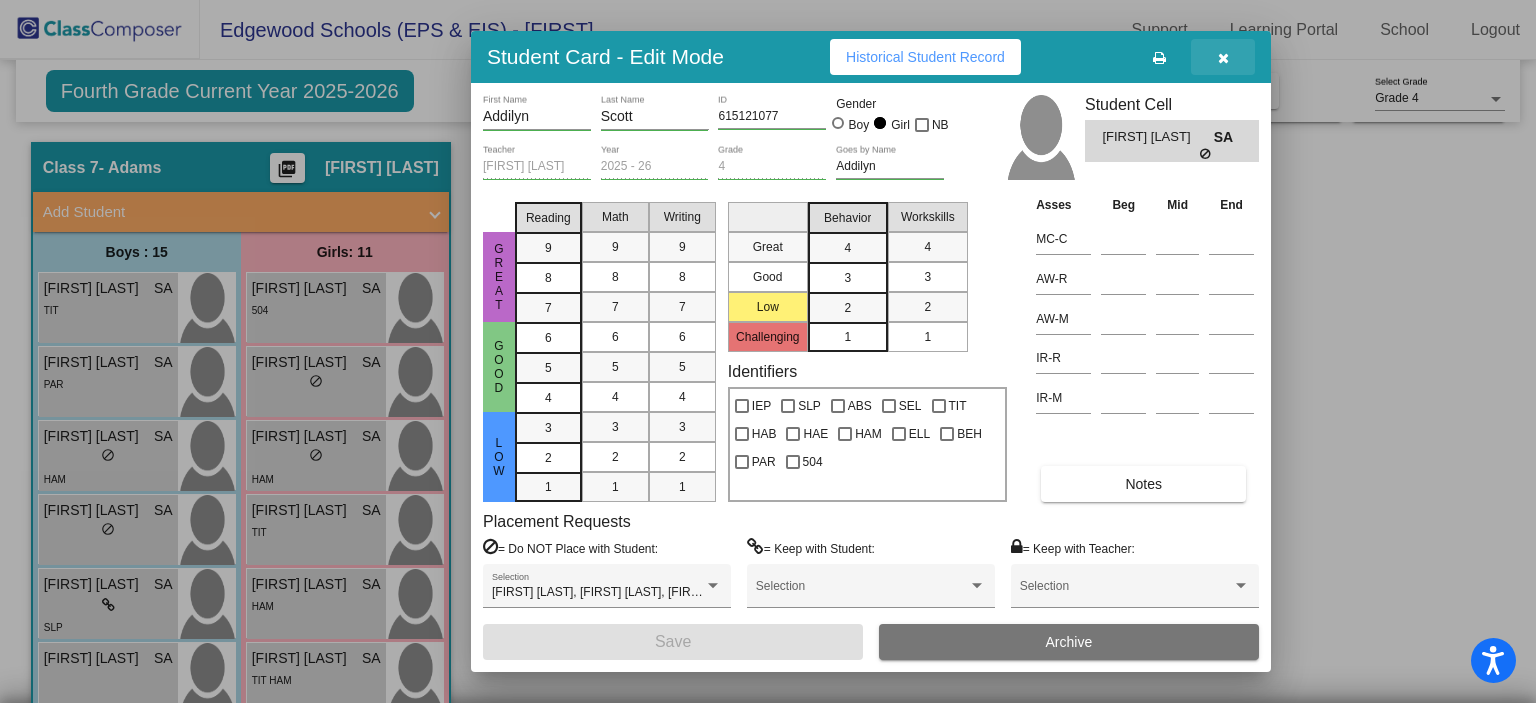 click at bounding box center (1223, 58) 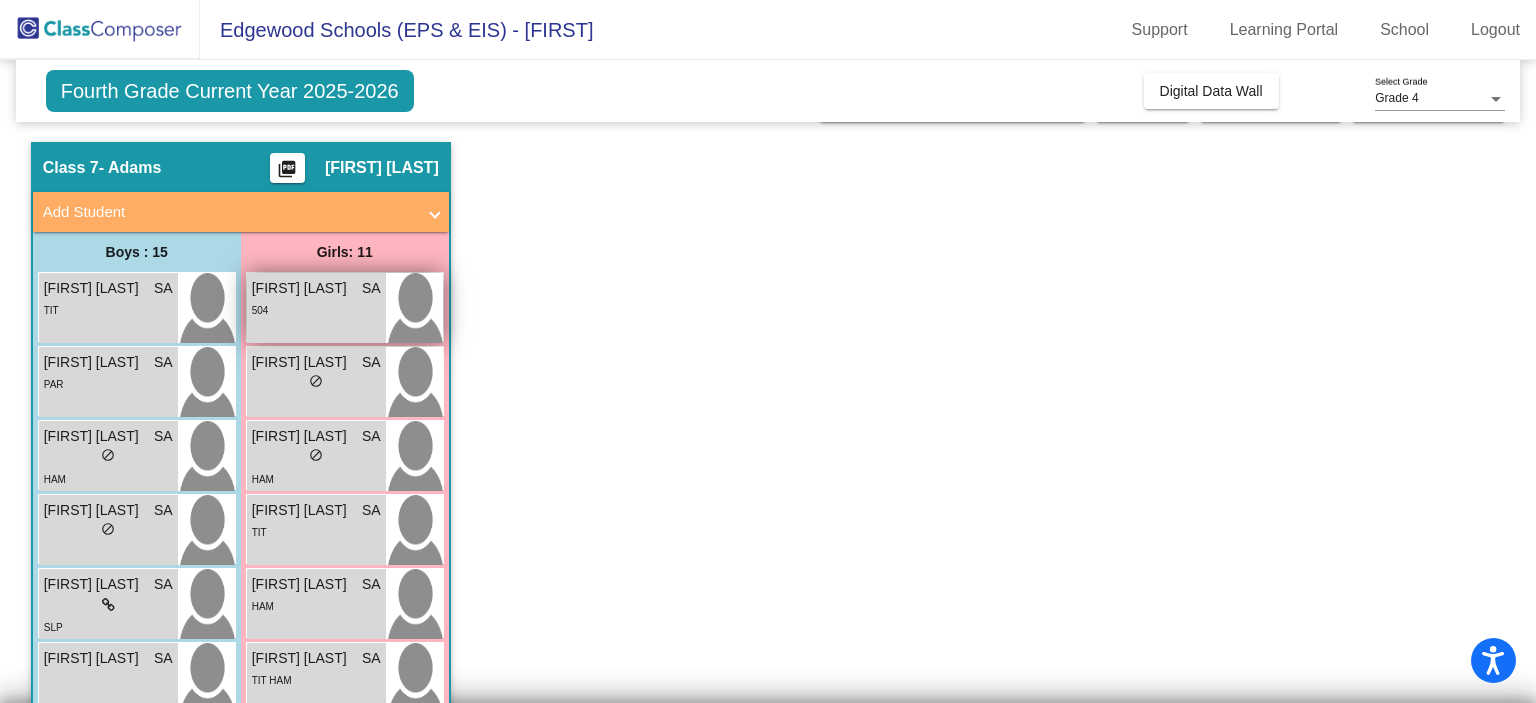 click on "[FIRST] [LAST] SA lock do_not_disturb_alt 504" at bounding box center [316, 308] 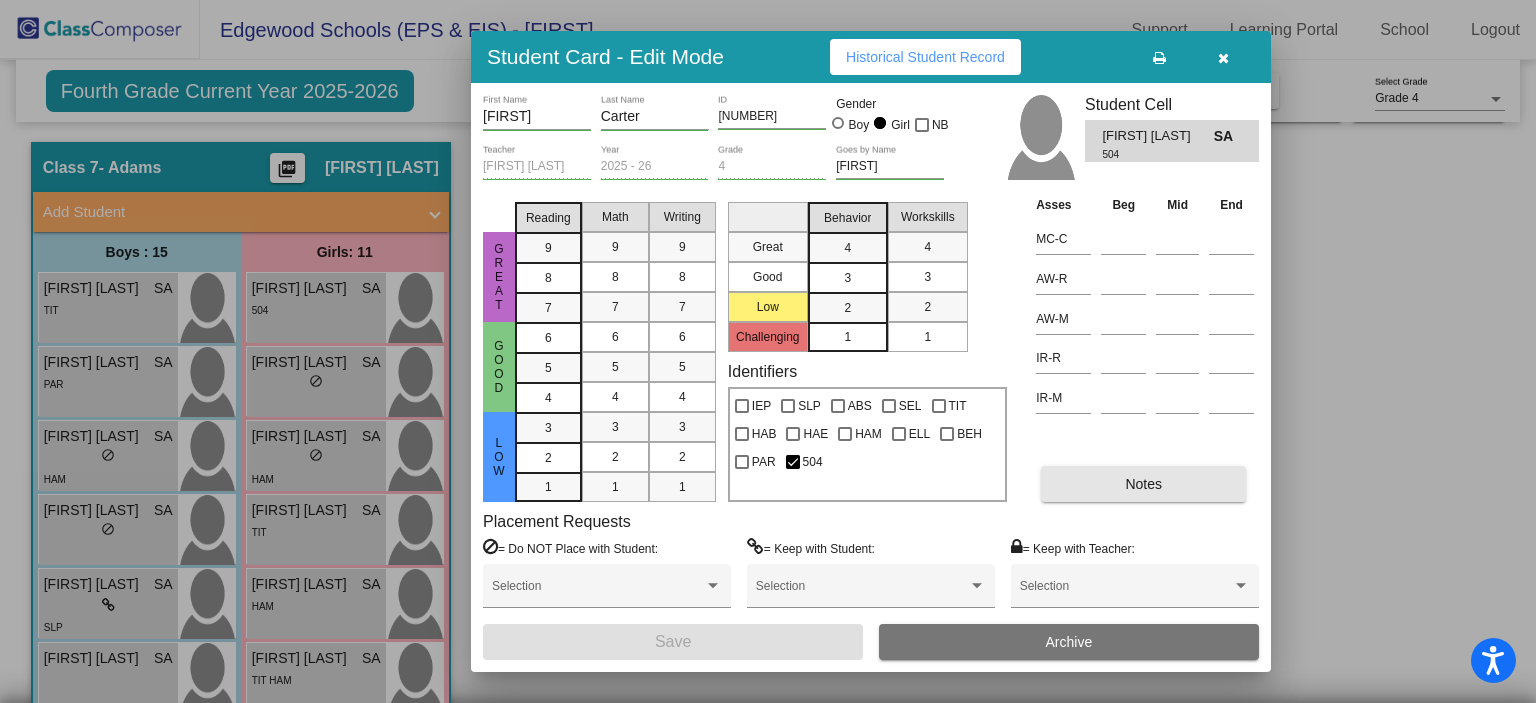 click on "Notes" at bounding box center [1143, 484] 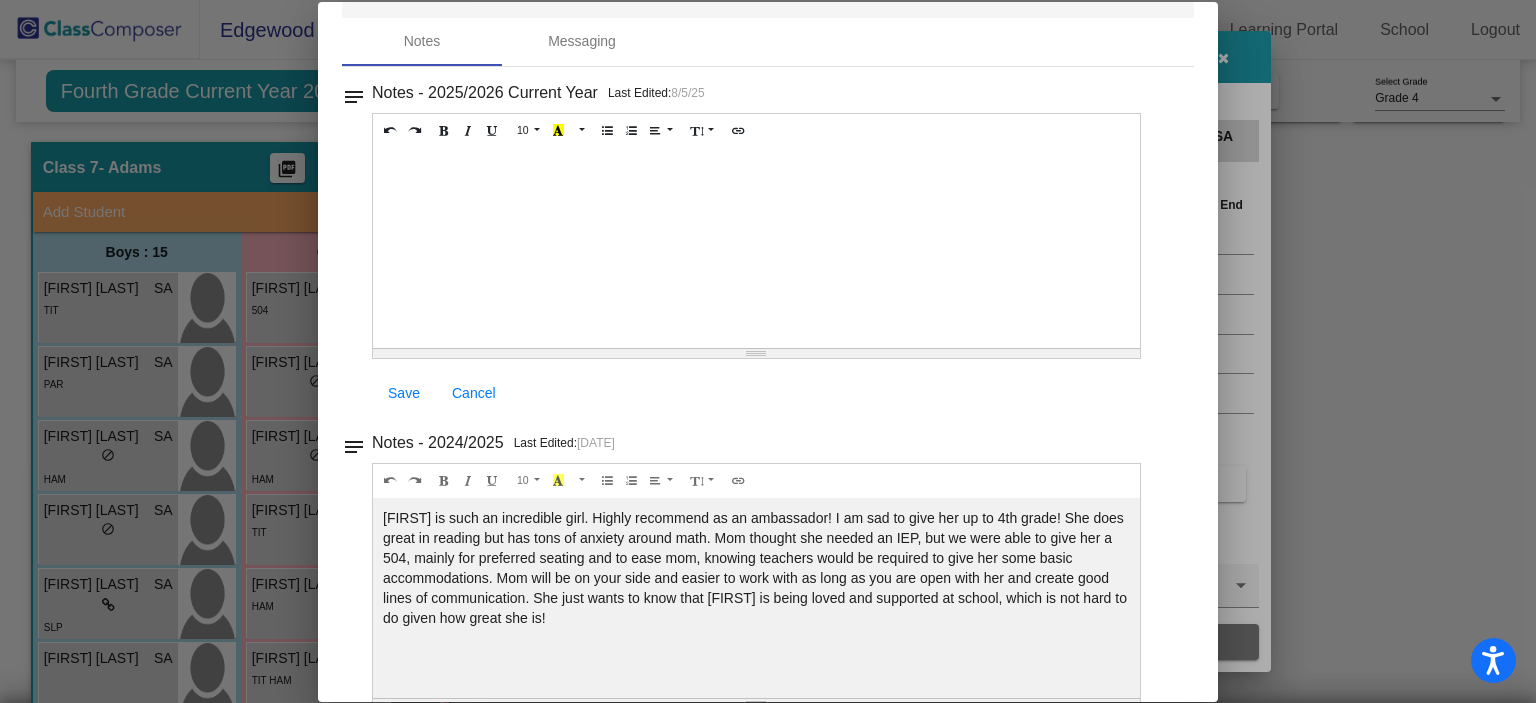 scroll, scrollTop: 0, scrollLeft: 0, axis: both 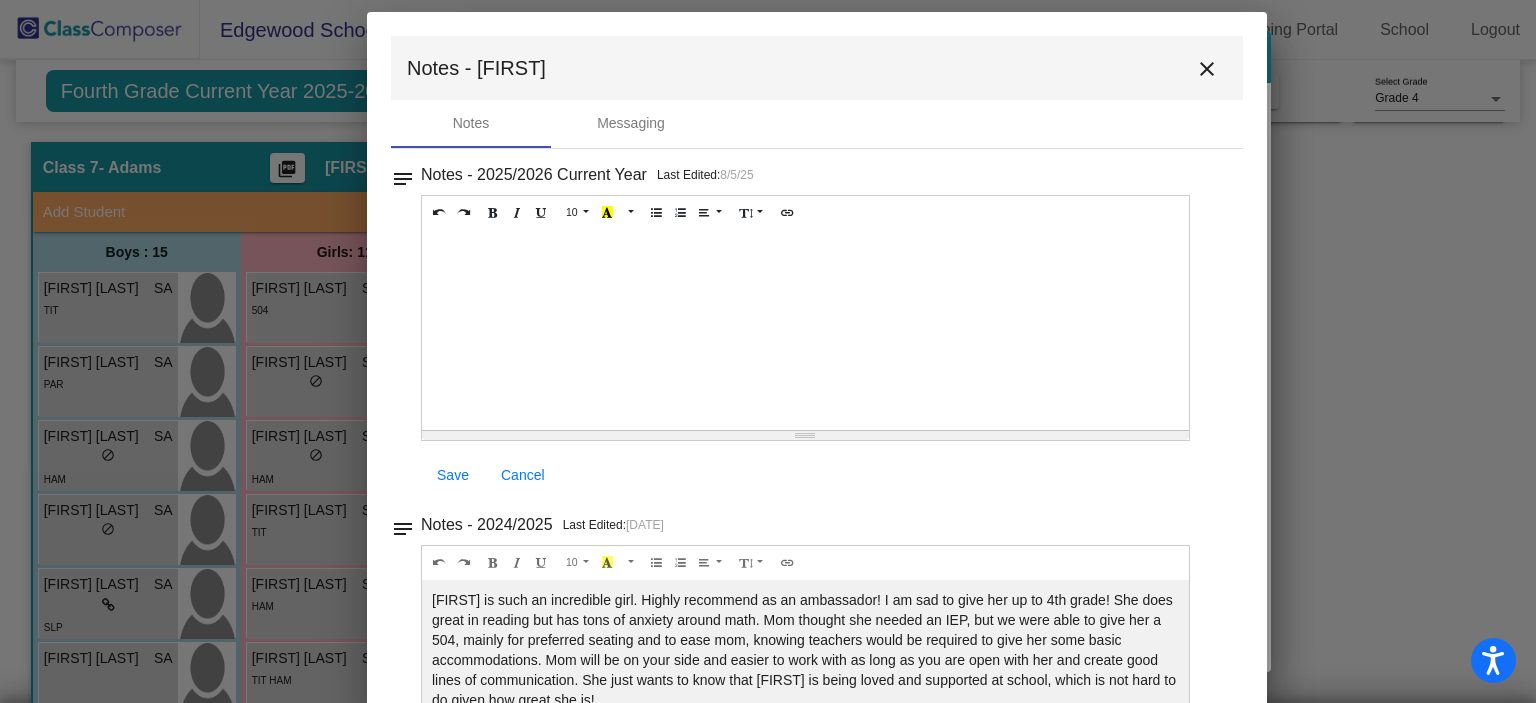 drag, startPoint x: 1151, startPoint y: 57, endPoint x: 1200, endPoint y: 68, distance: 50.219517 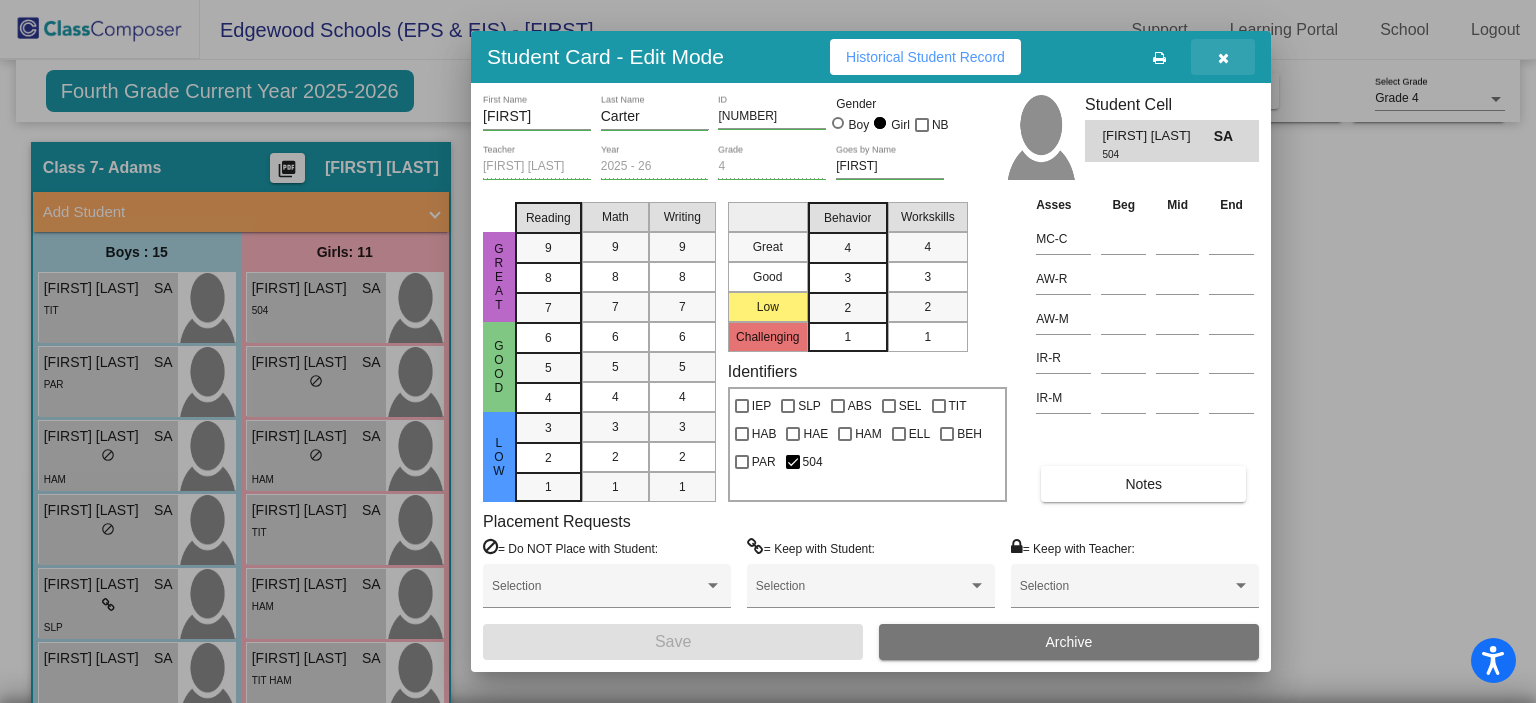 click at bounding box center (1223, 57) 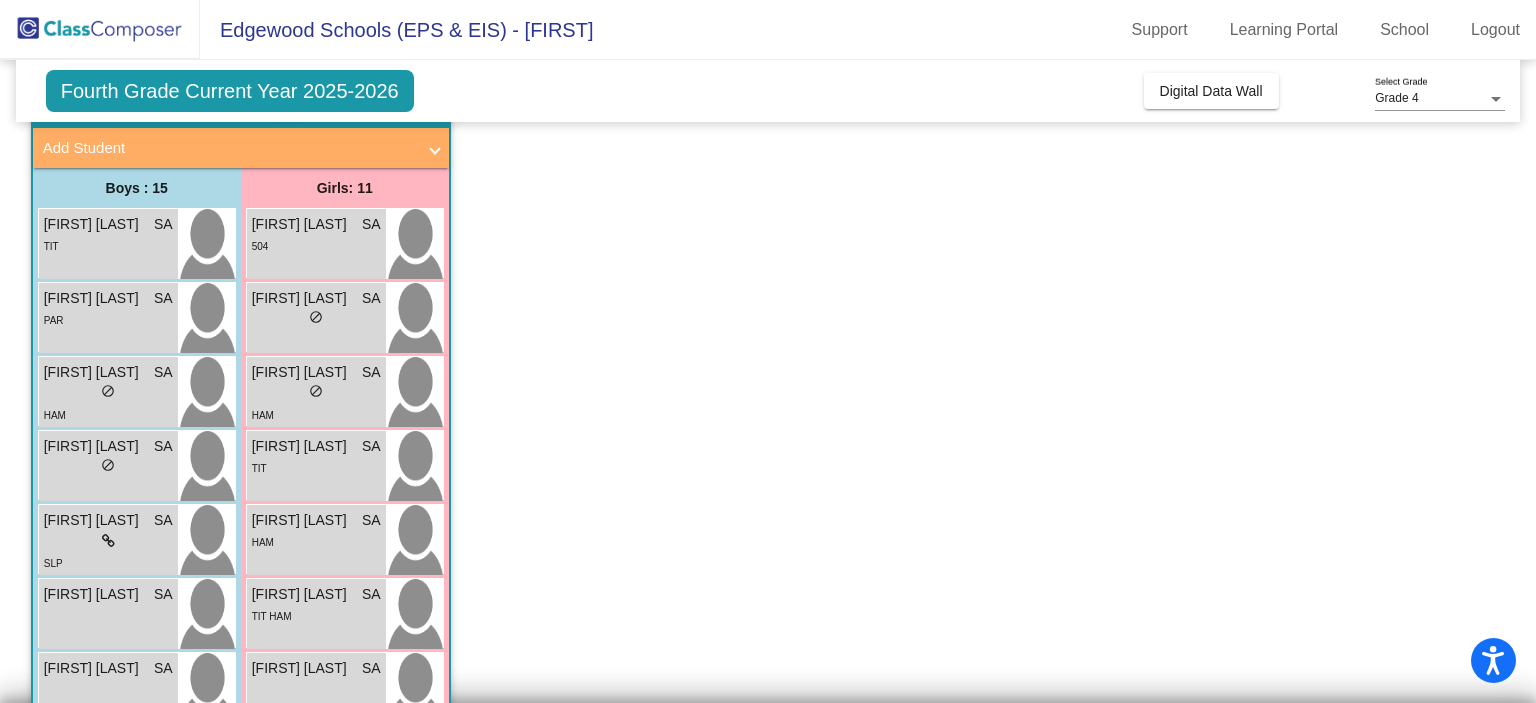 scroll, scrollTop: 0, scrollLeft: 0, axis: both 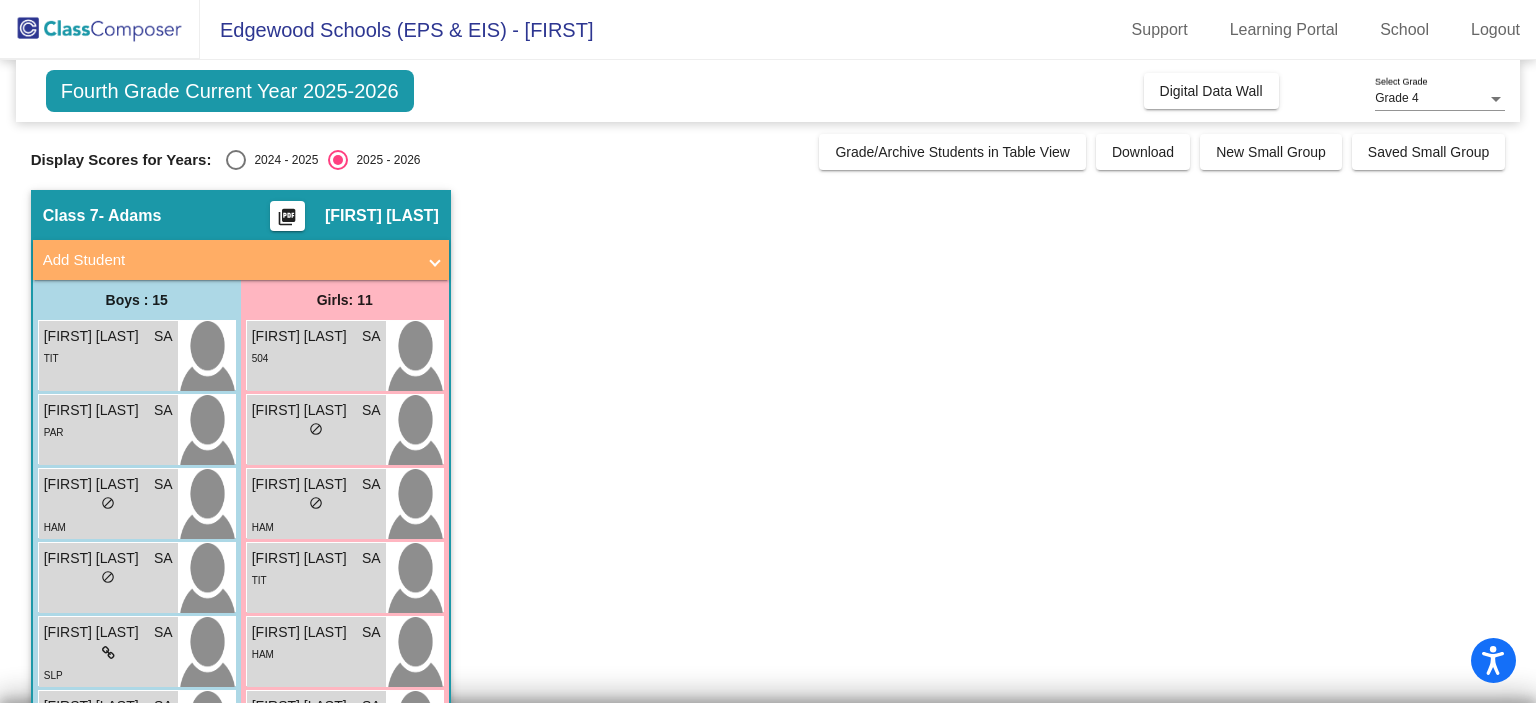 click at bounding box center (236, 160) 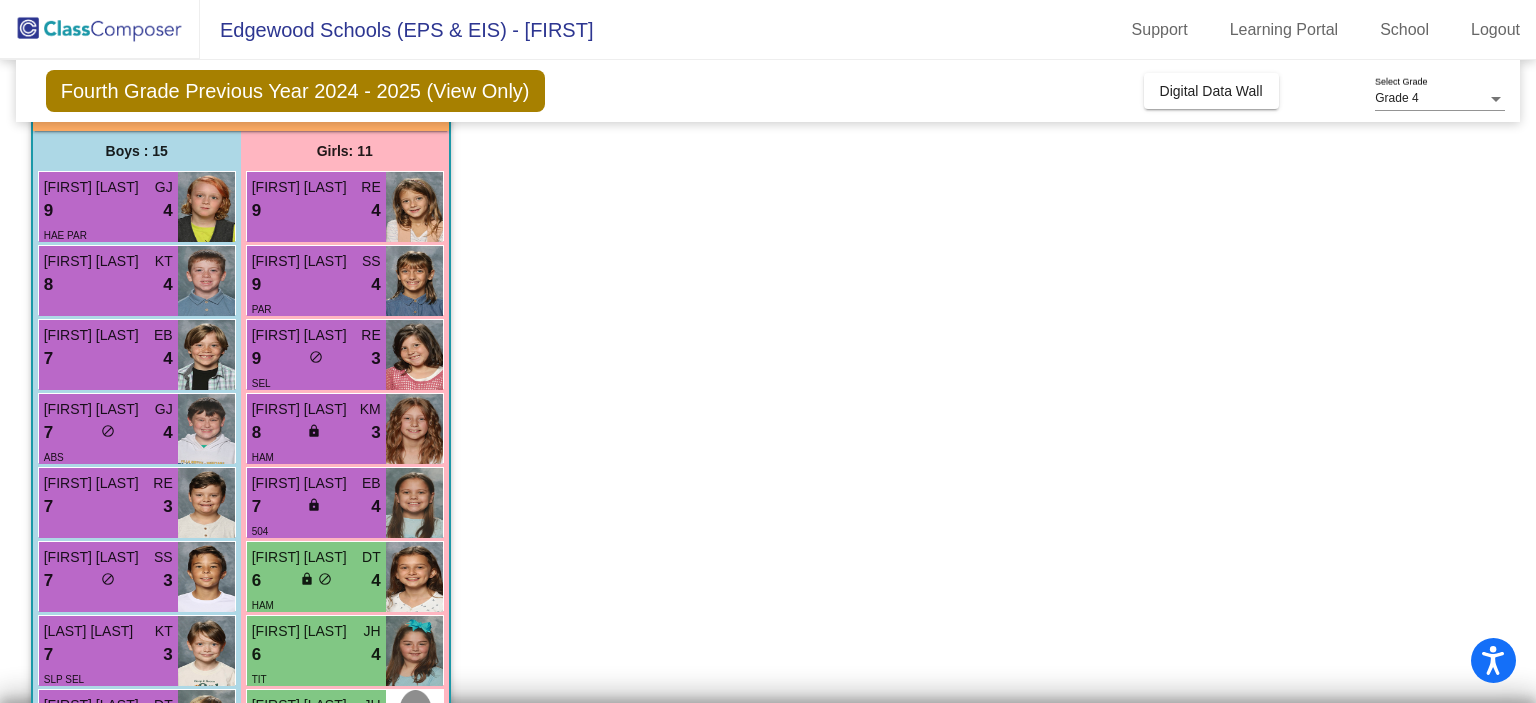 scroll, scrollTop: 150, scrollLeft: 0, axis: vertical 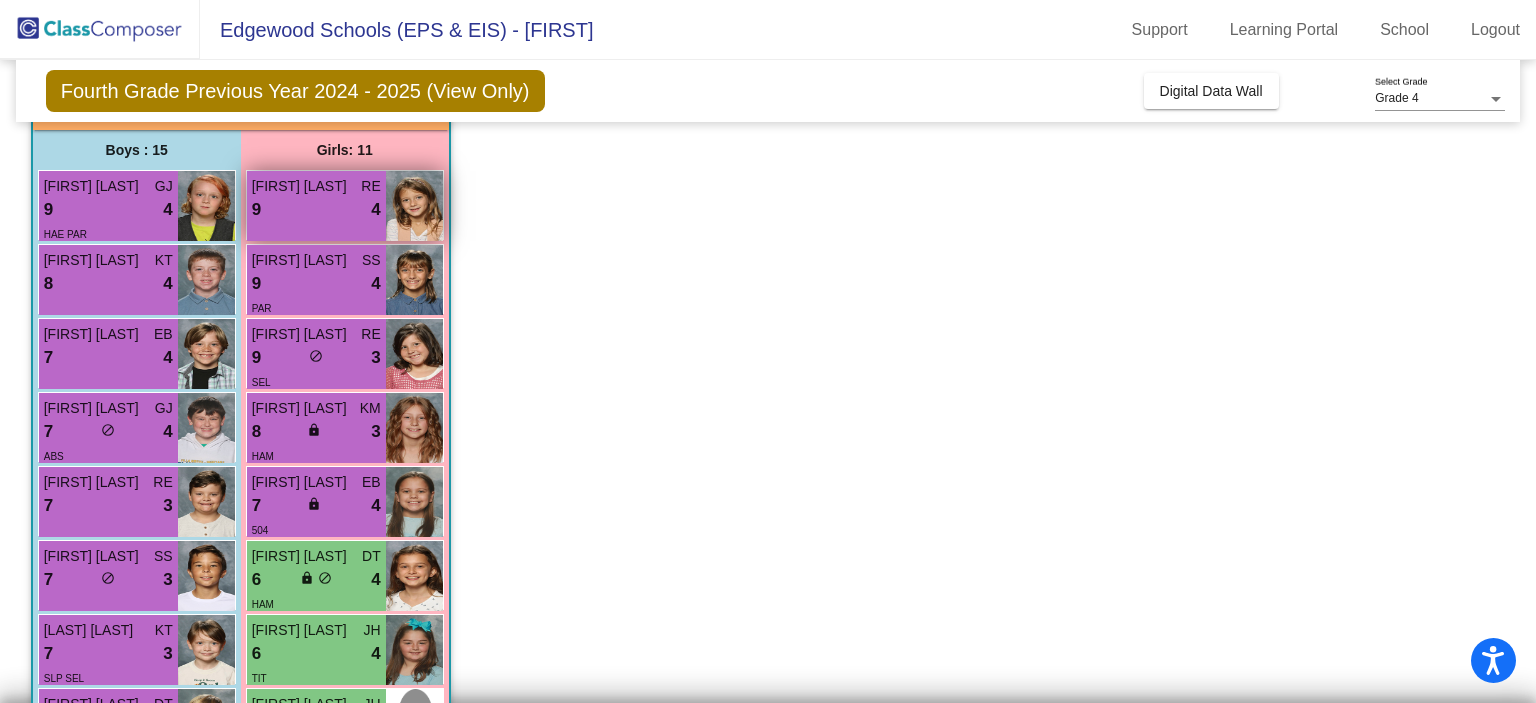 click on "9 lock do_not_disturb_alt 4" at bounding box center [316, 210] 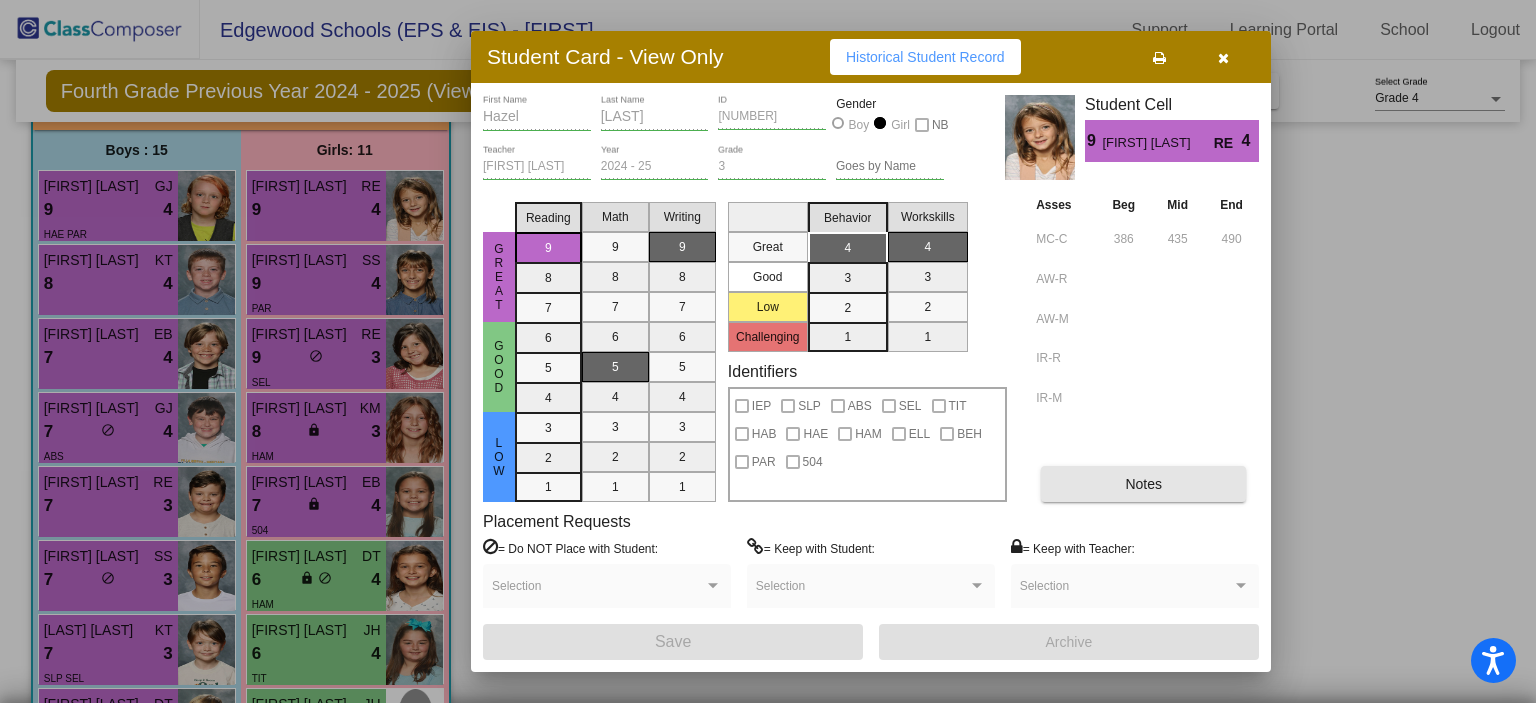 click on "Notes" at bounding box center (1143, 484) 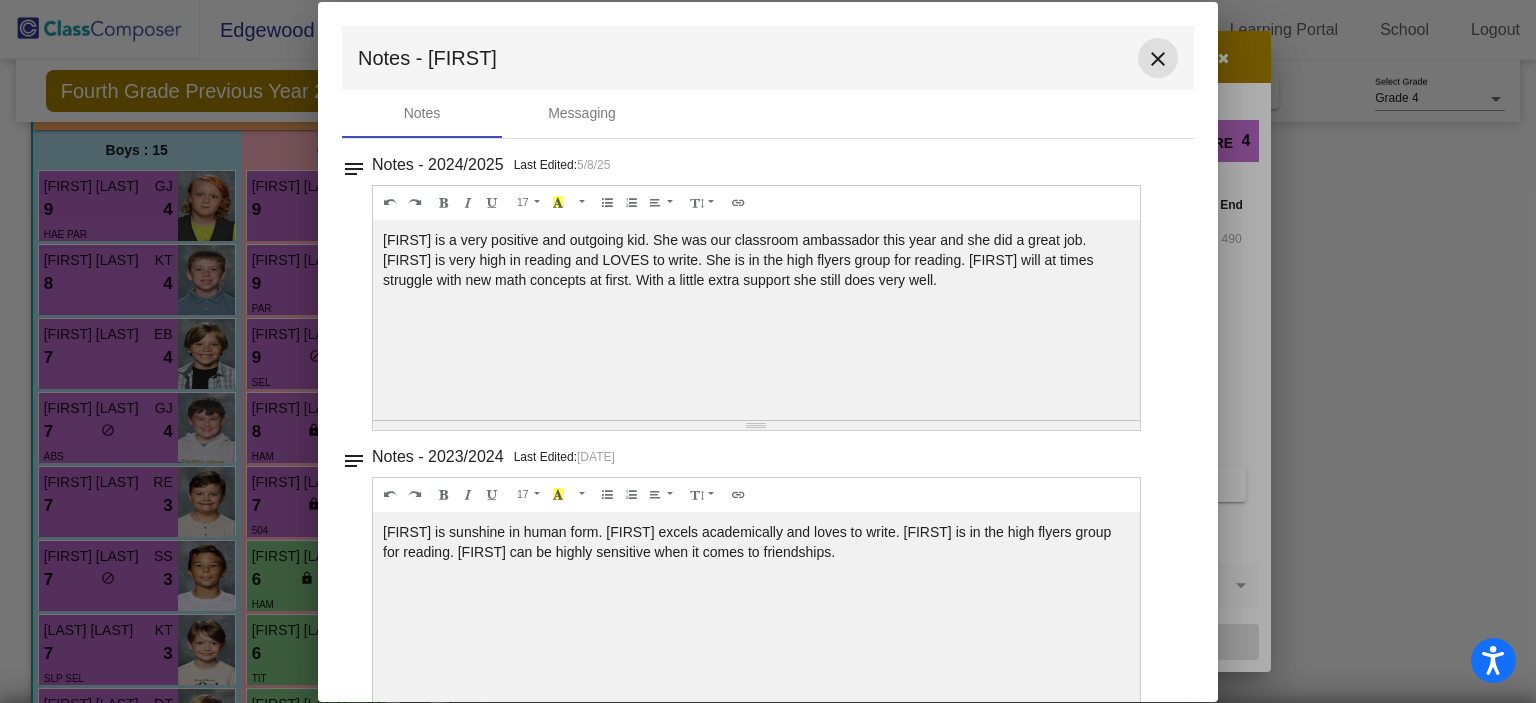 click on "close" at bounding box center [1158, 59] 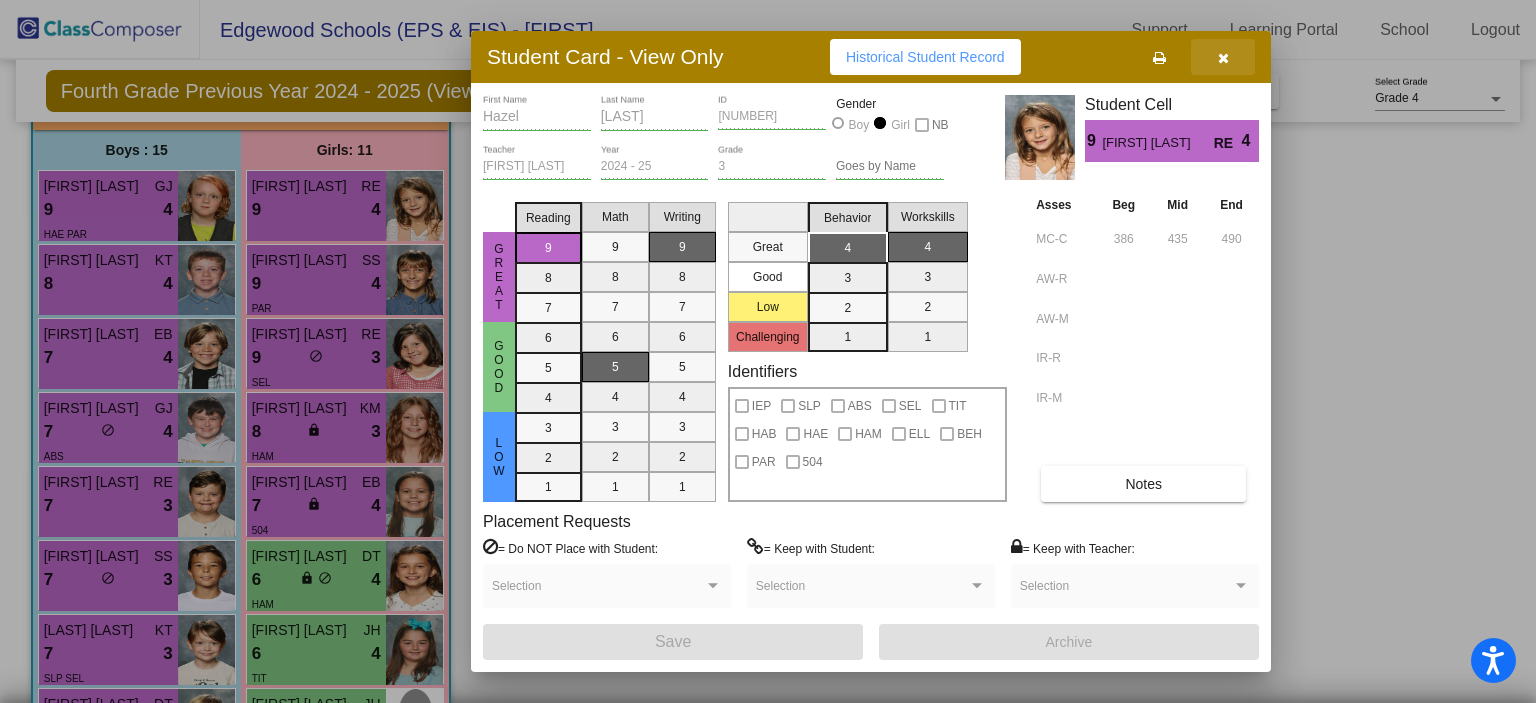 click at bounding box center [1223, 58] 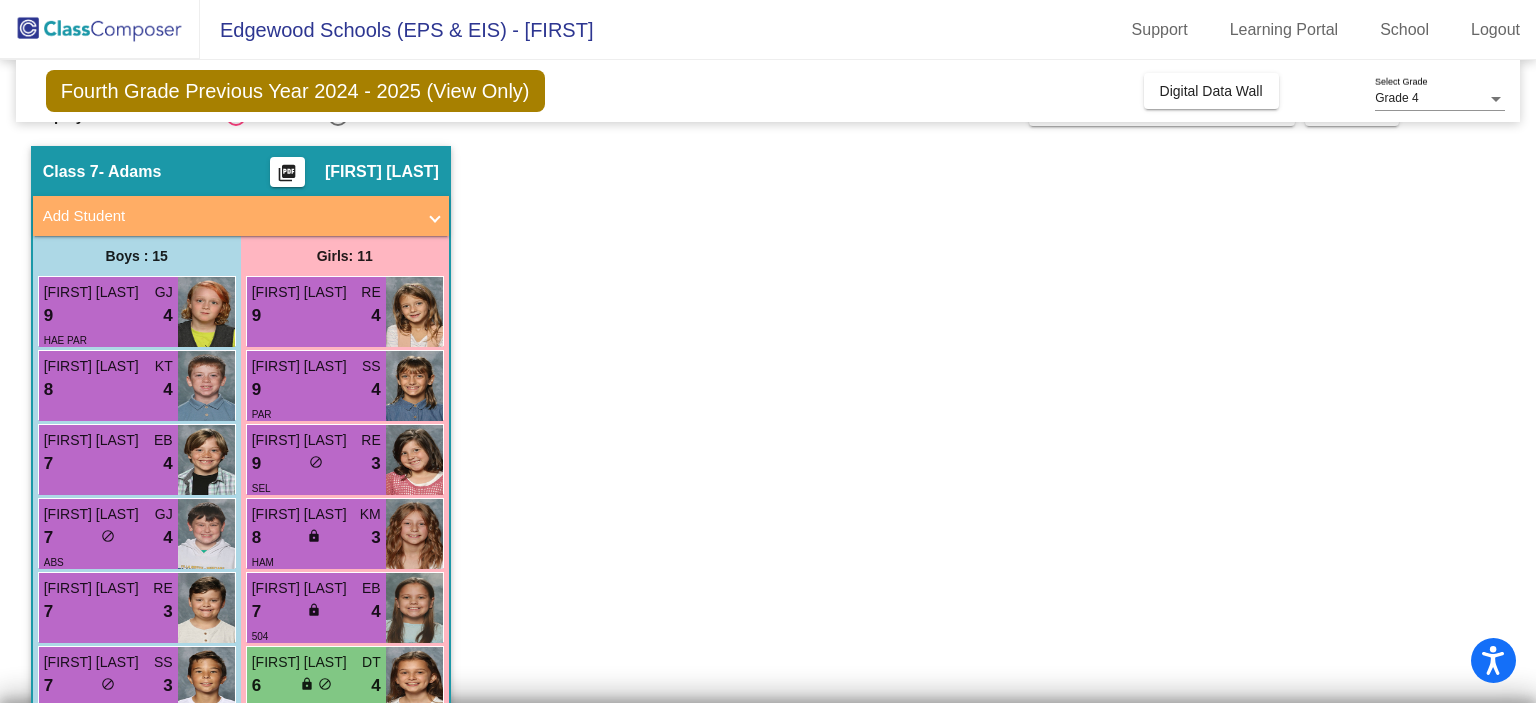 scroll, scrollTop: 4, scrollLeft: 0, axis: vertical 